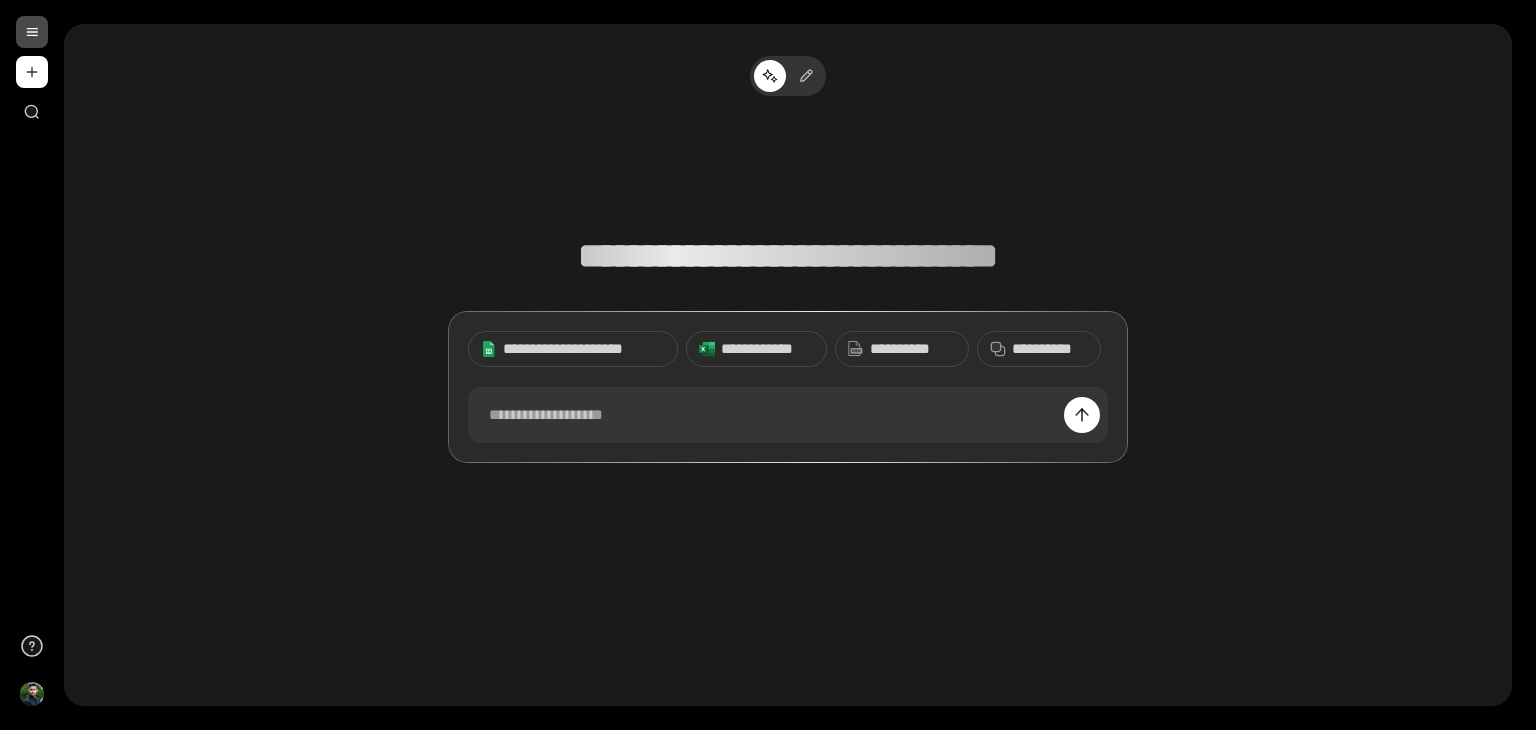 scroll, scrollTop: 0, scrollLeft: 0, axis: both 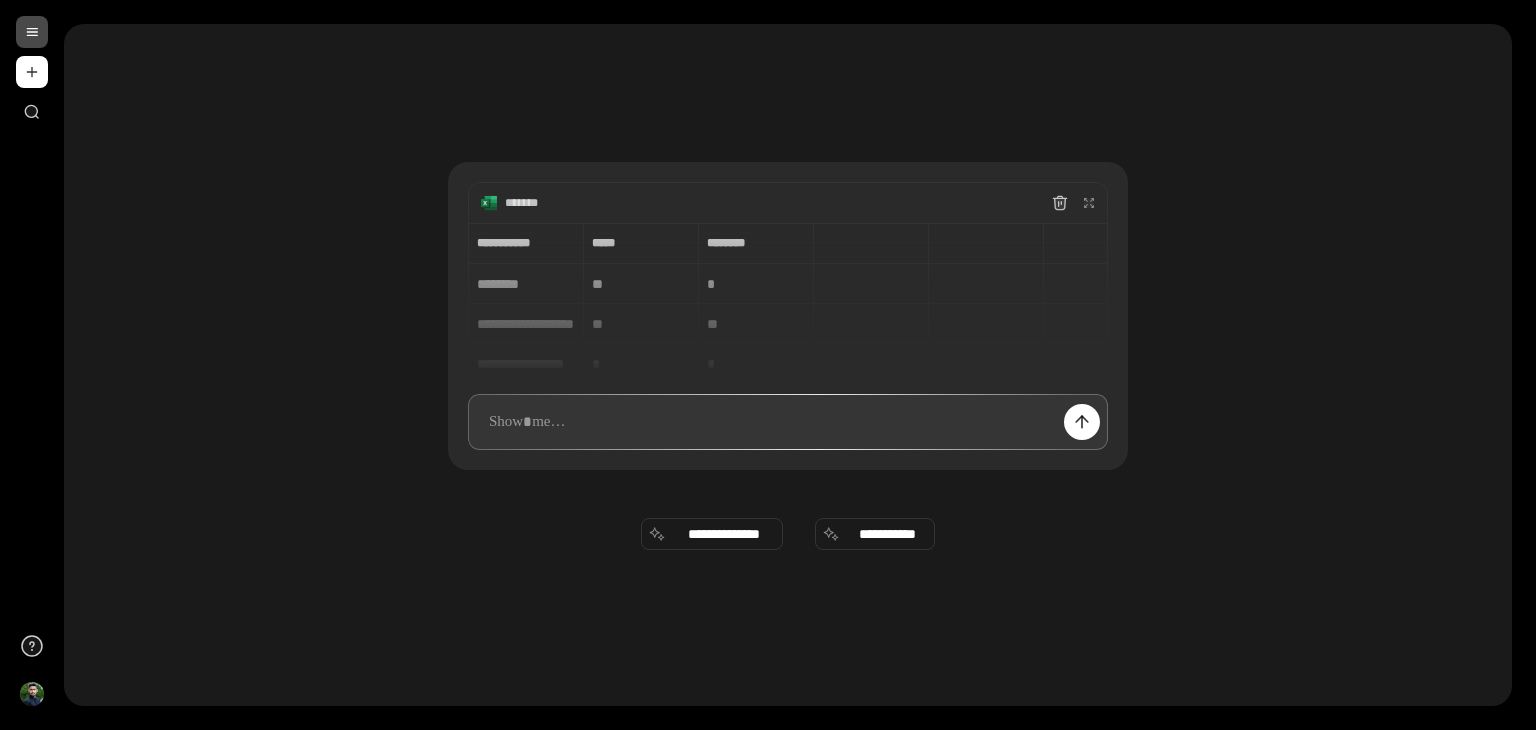 click at bounding box center [1082, 422] 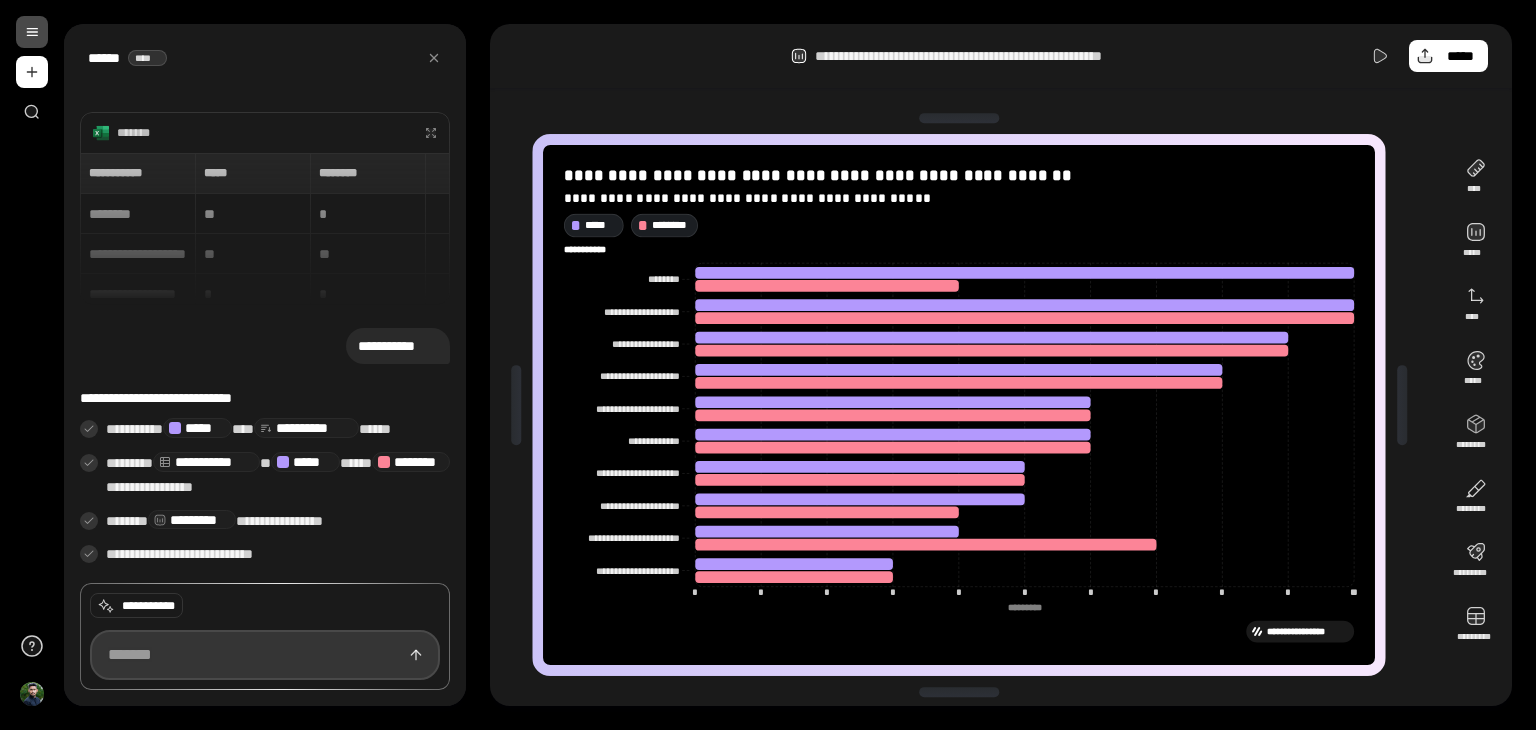 click at bounding box center [265, 655] 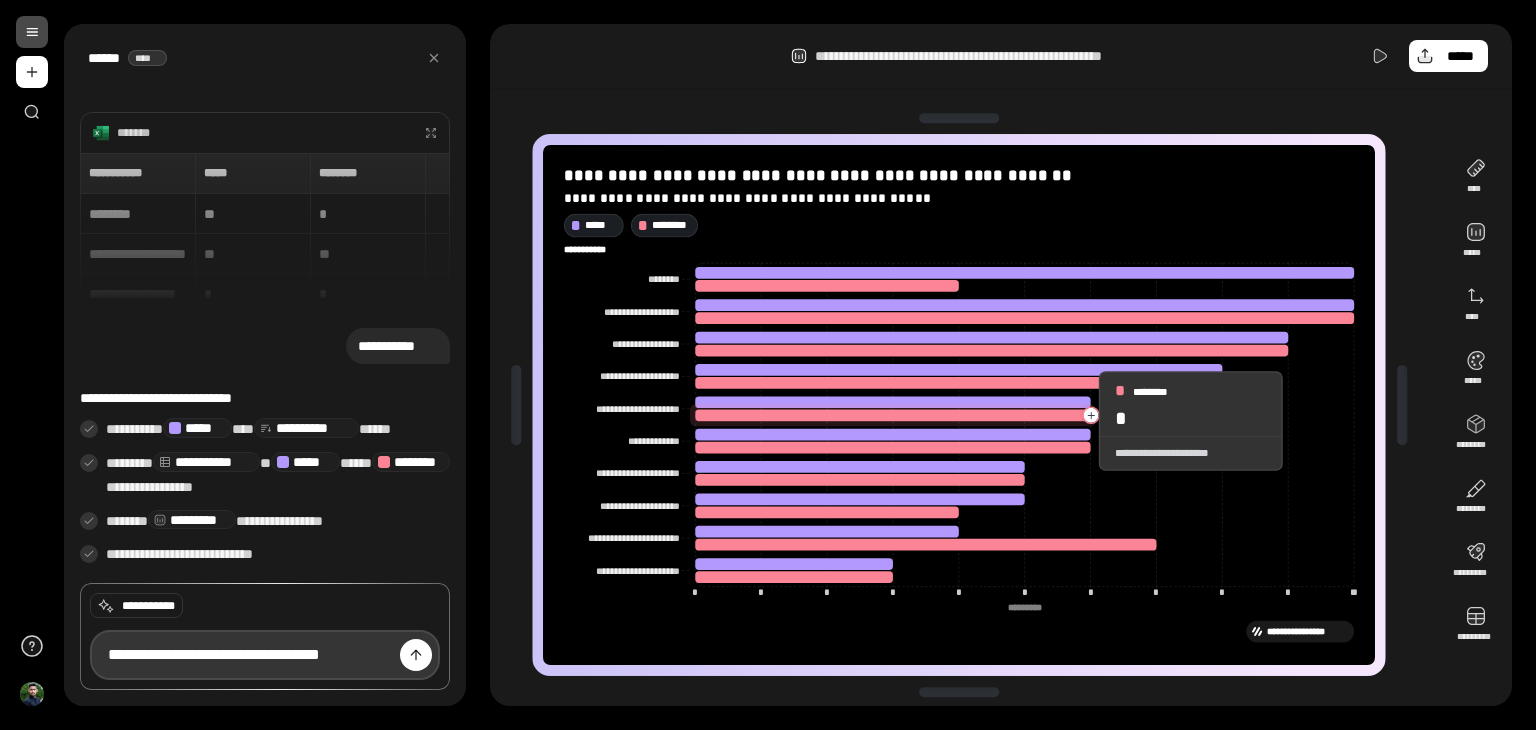 type on "**********" 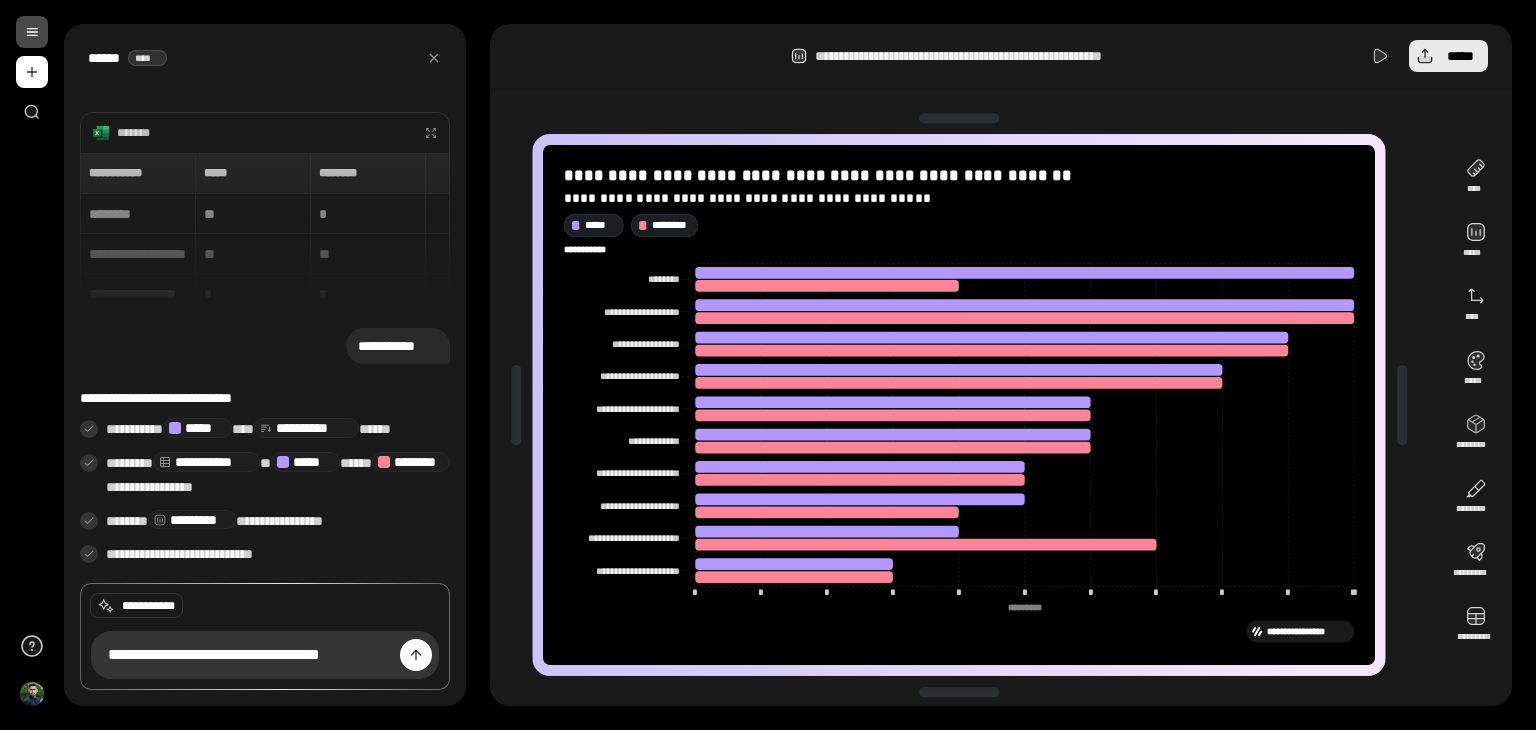 click on "*****" at bounding box center (1460, 56) 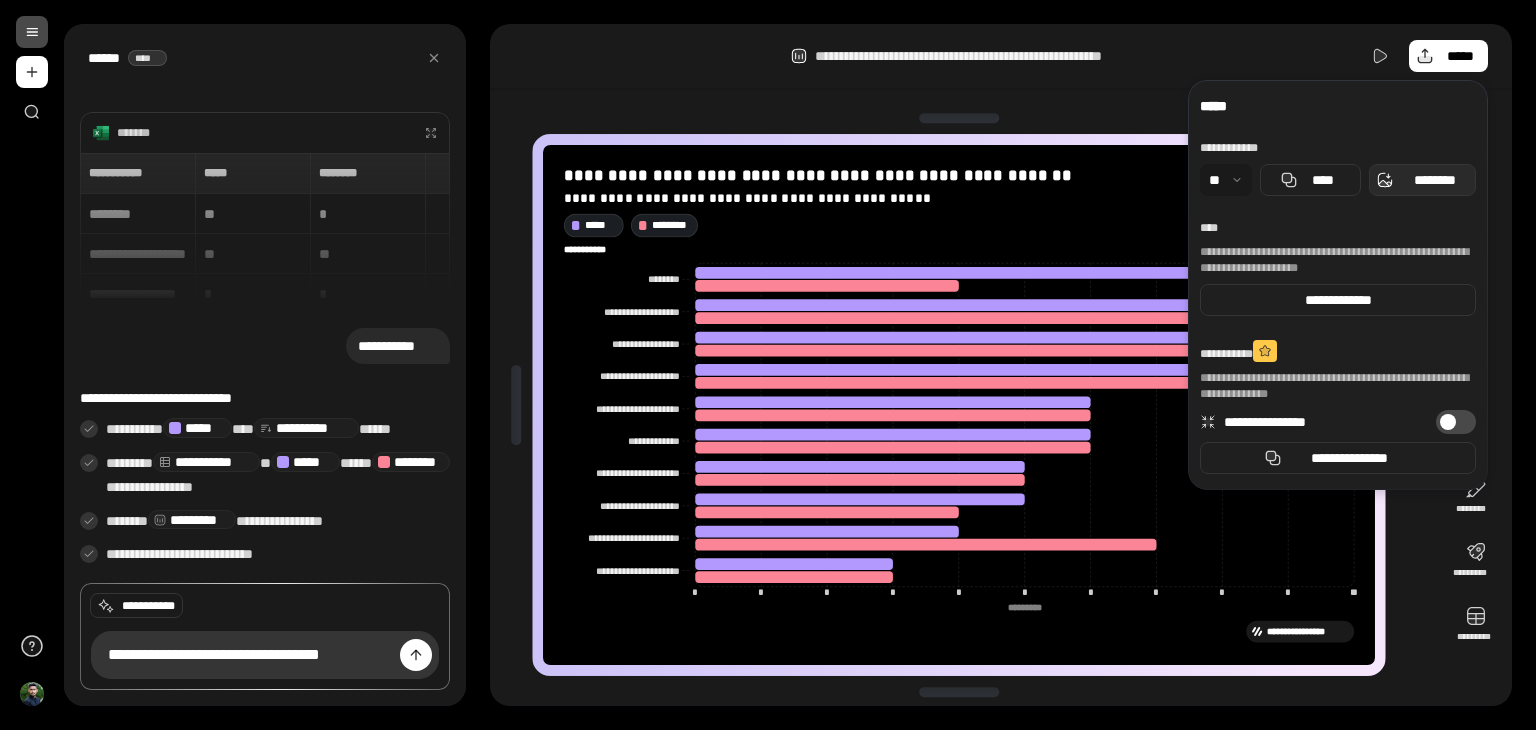 click on "********" at bounding box center (1434, 180) 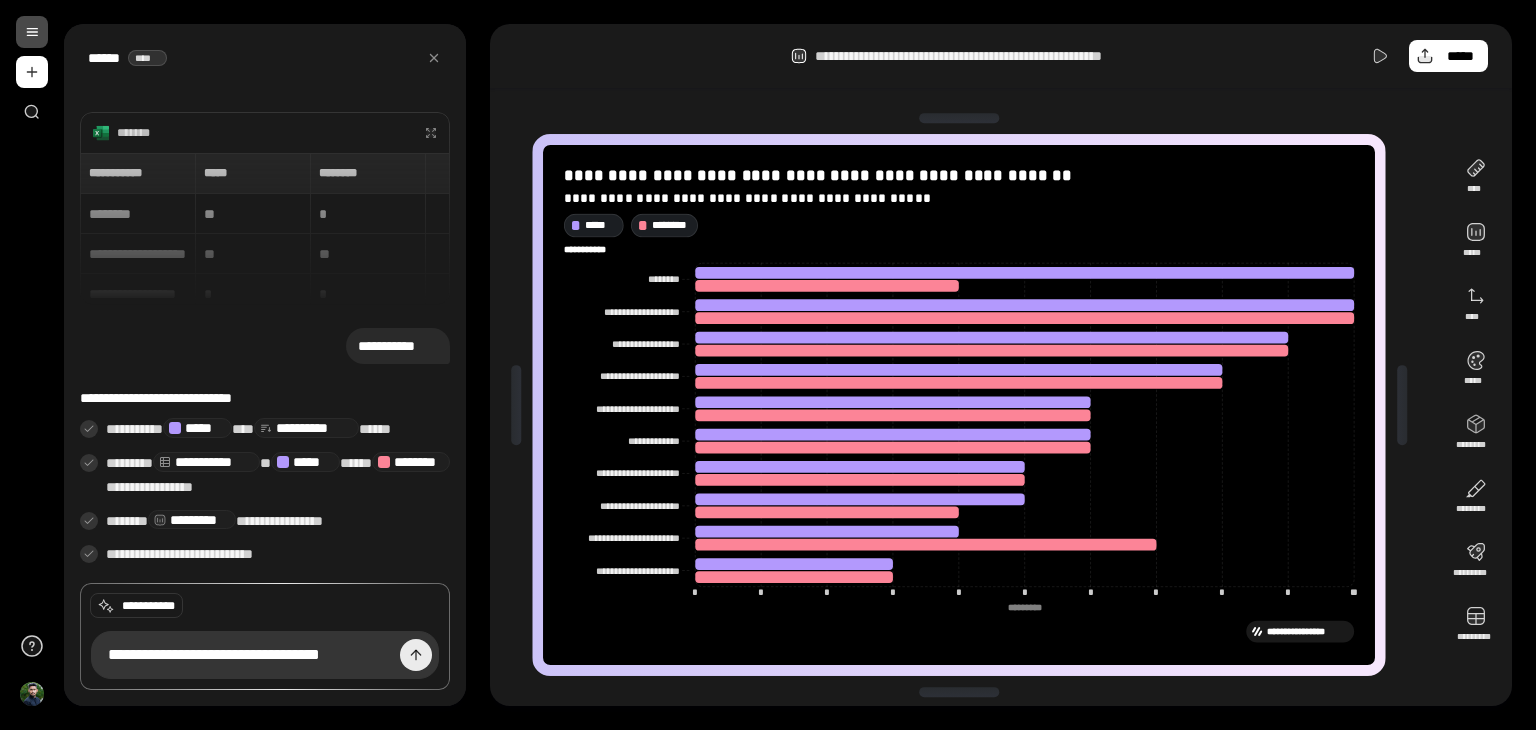 click at bounding box center (416, 655) 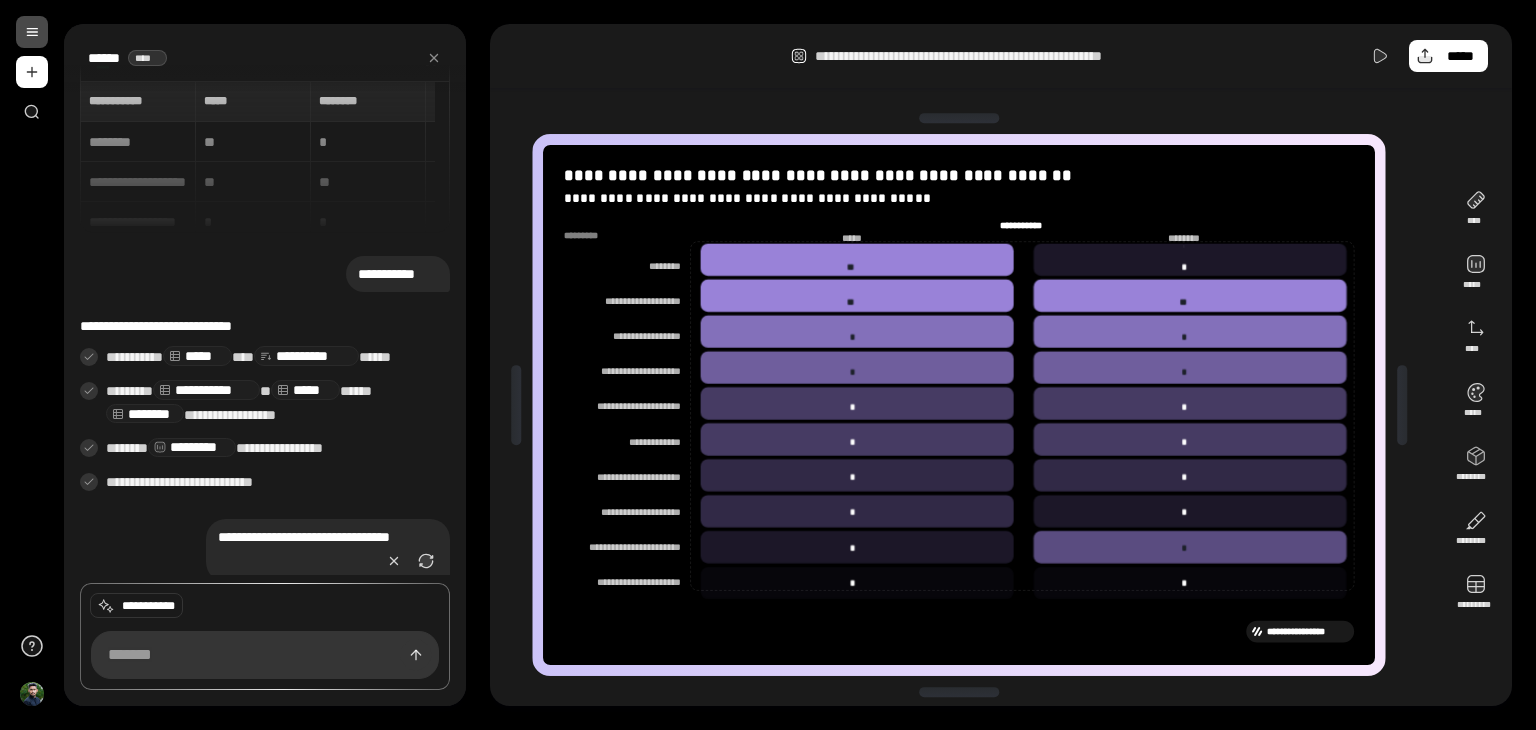 scroll, scrollTop: 60, scrollLeft: 0, axis: vertical 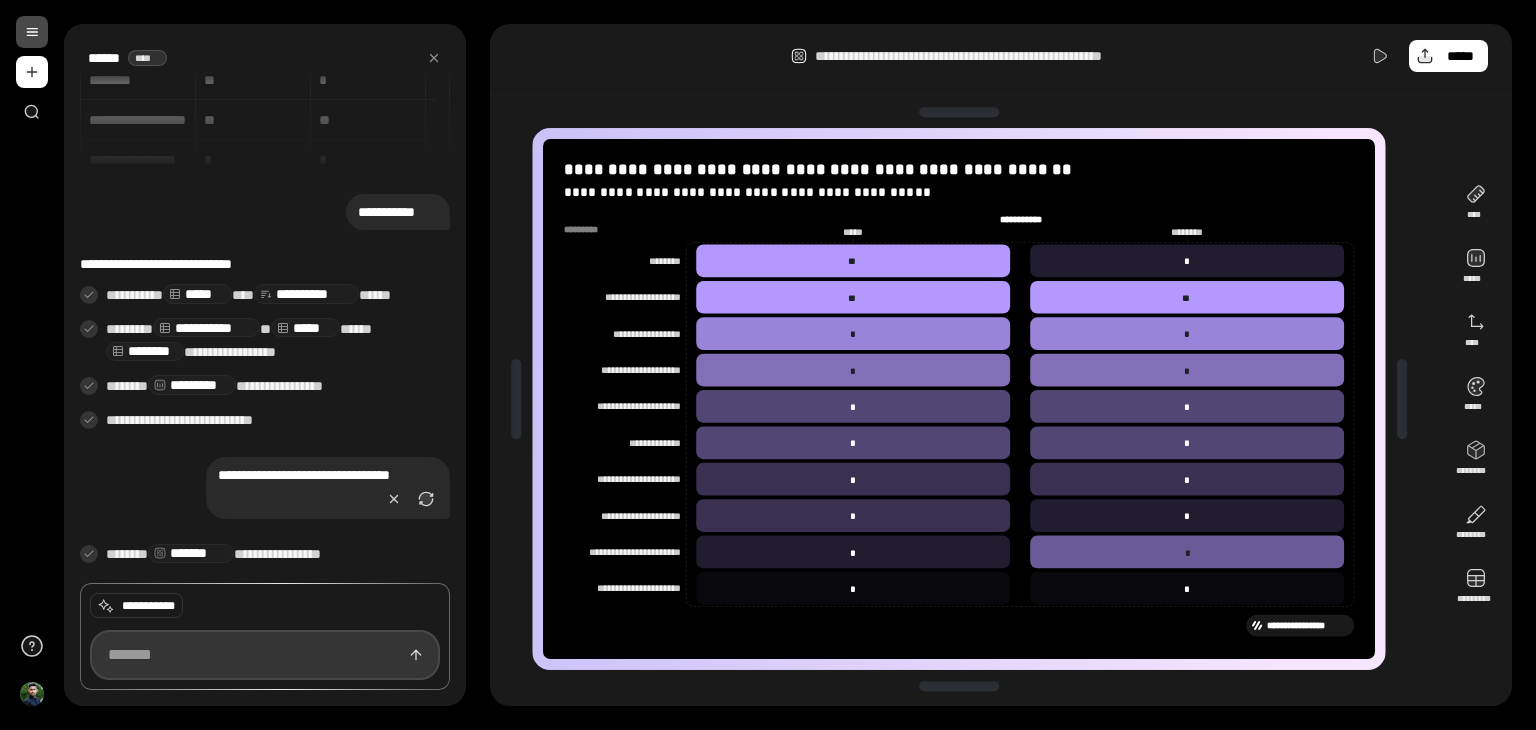 click at bounding box center [265, 655] 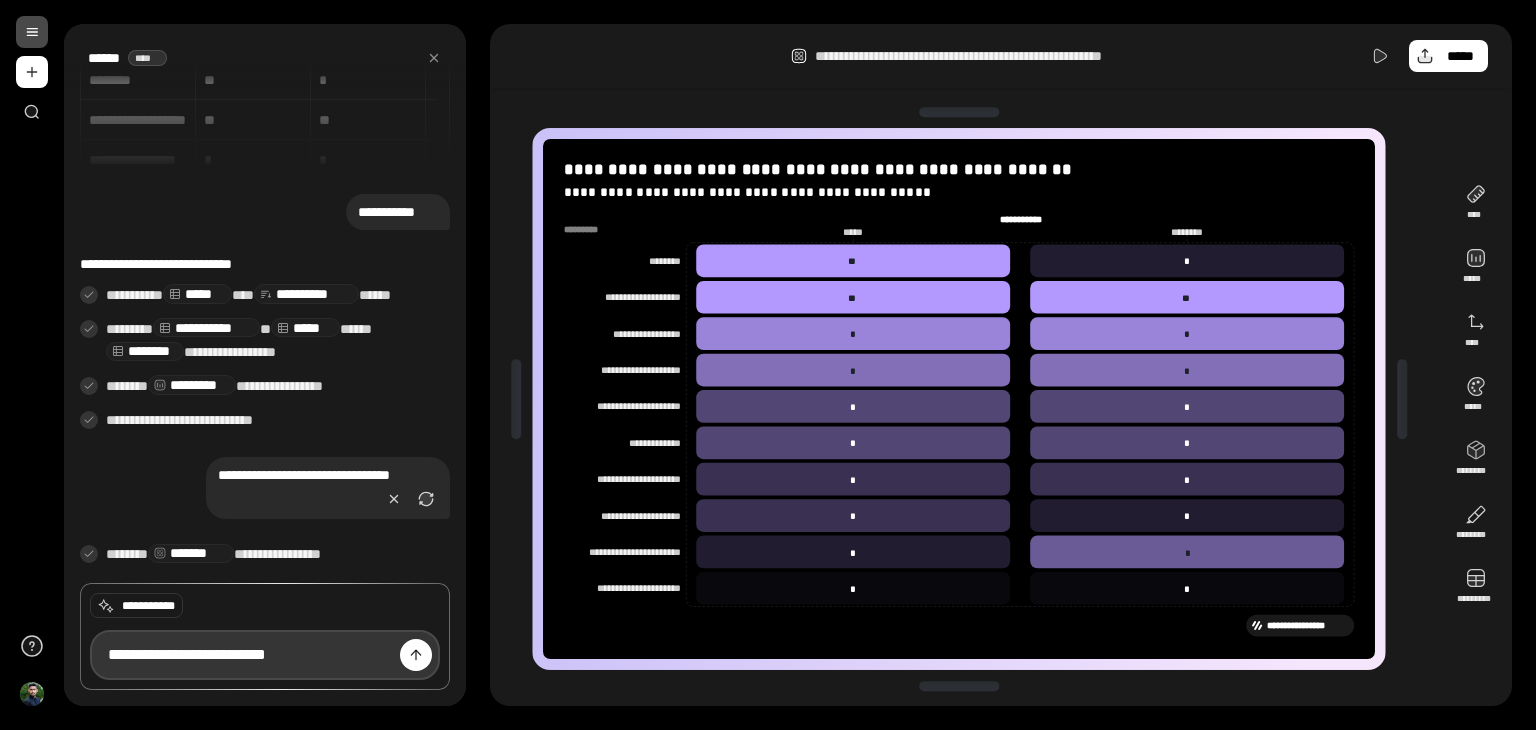 type on "**********" 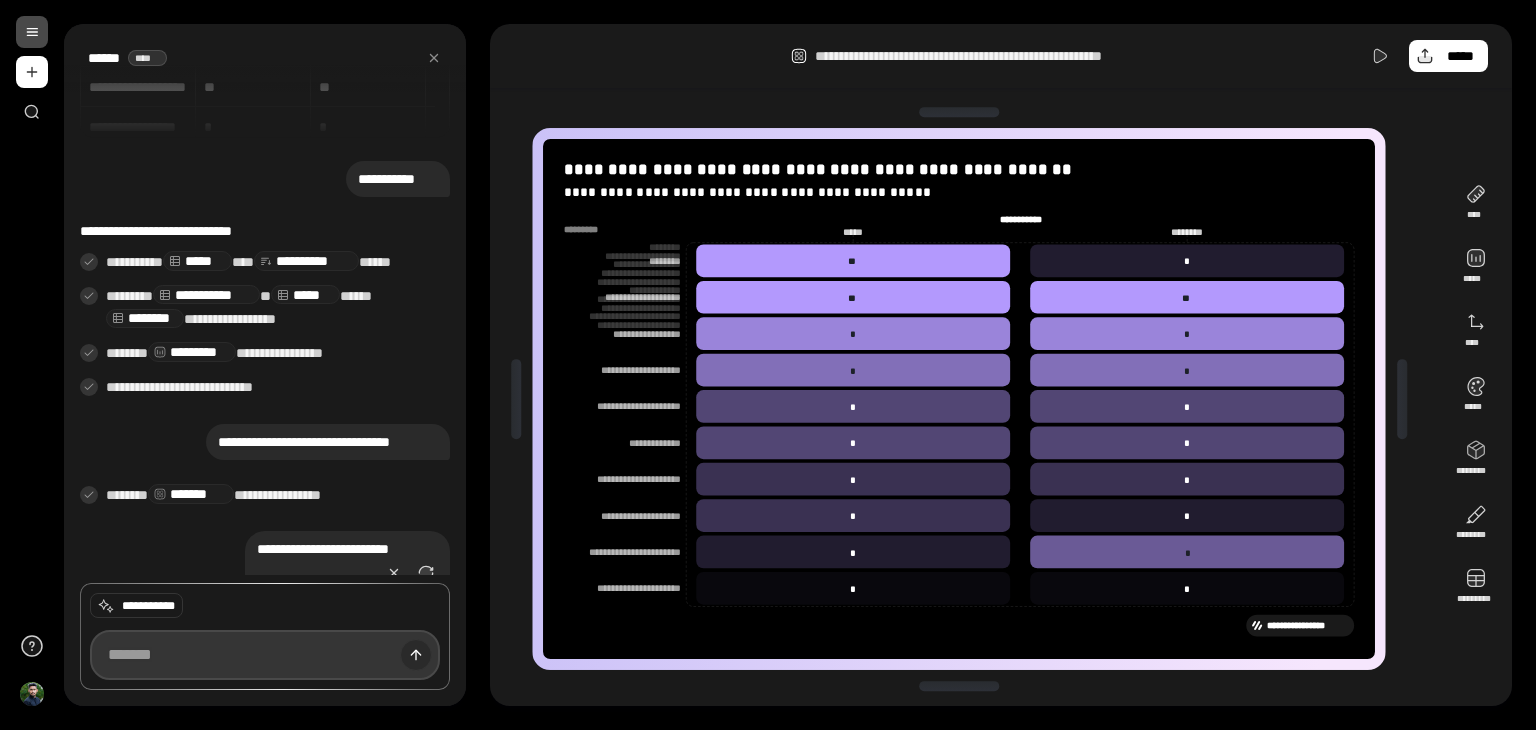scroll, scrollTop: 252, scrollLeft: 0, axis: vertical 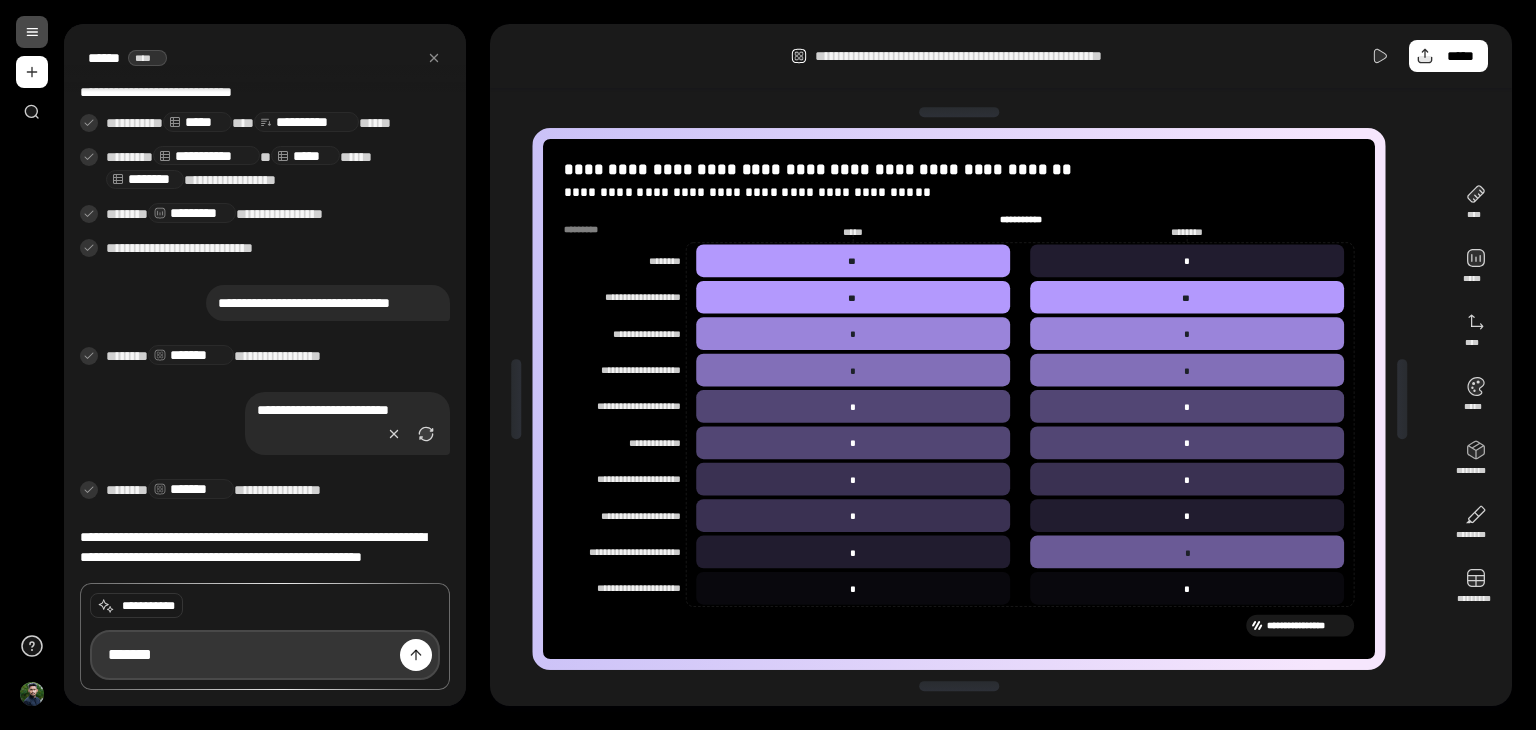 type on "*******" 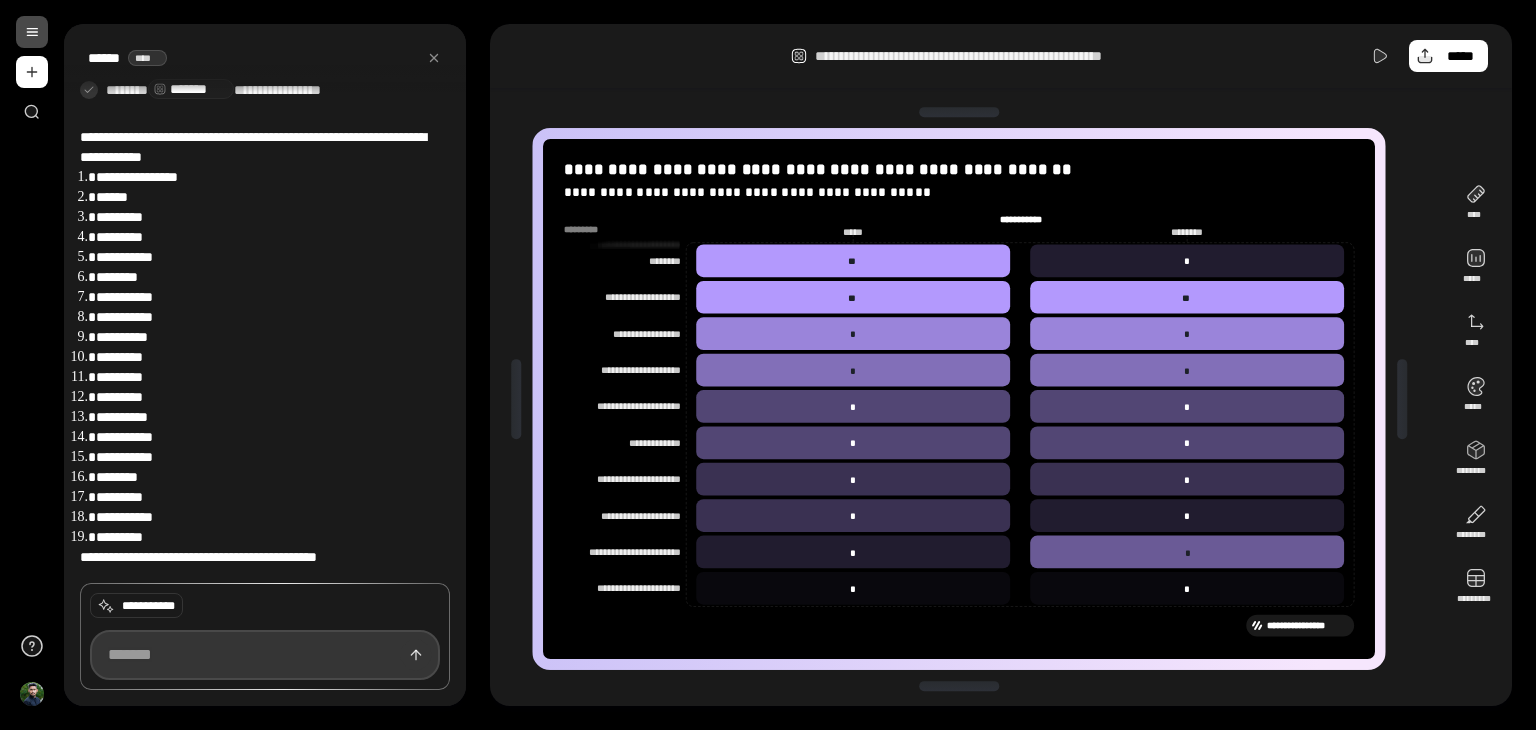 scroll, scrollTop: 815, scrollLeft: 0, axis: vertical 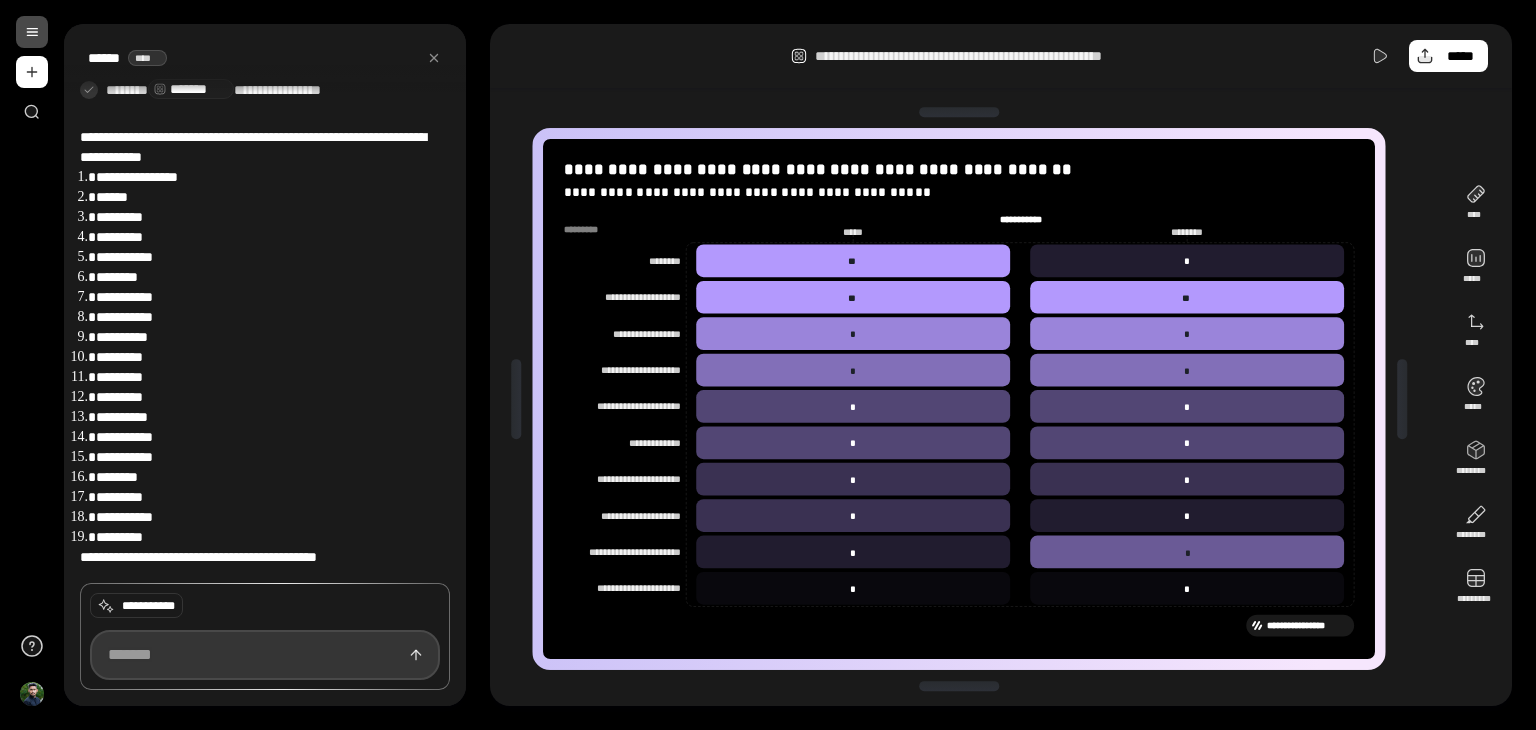 click at bounding box center [265, 655] 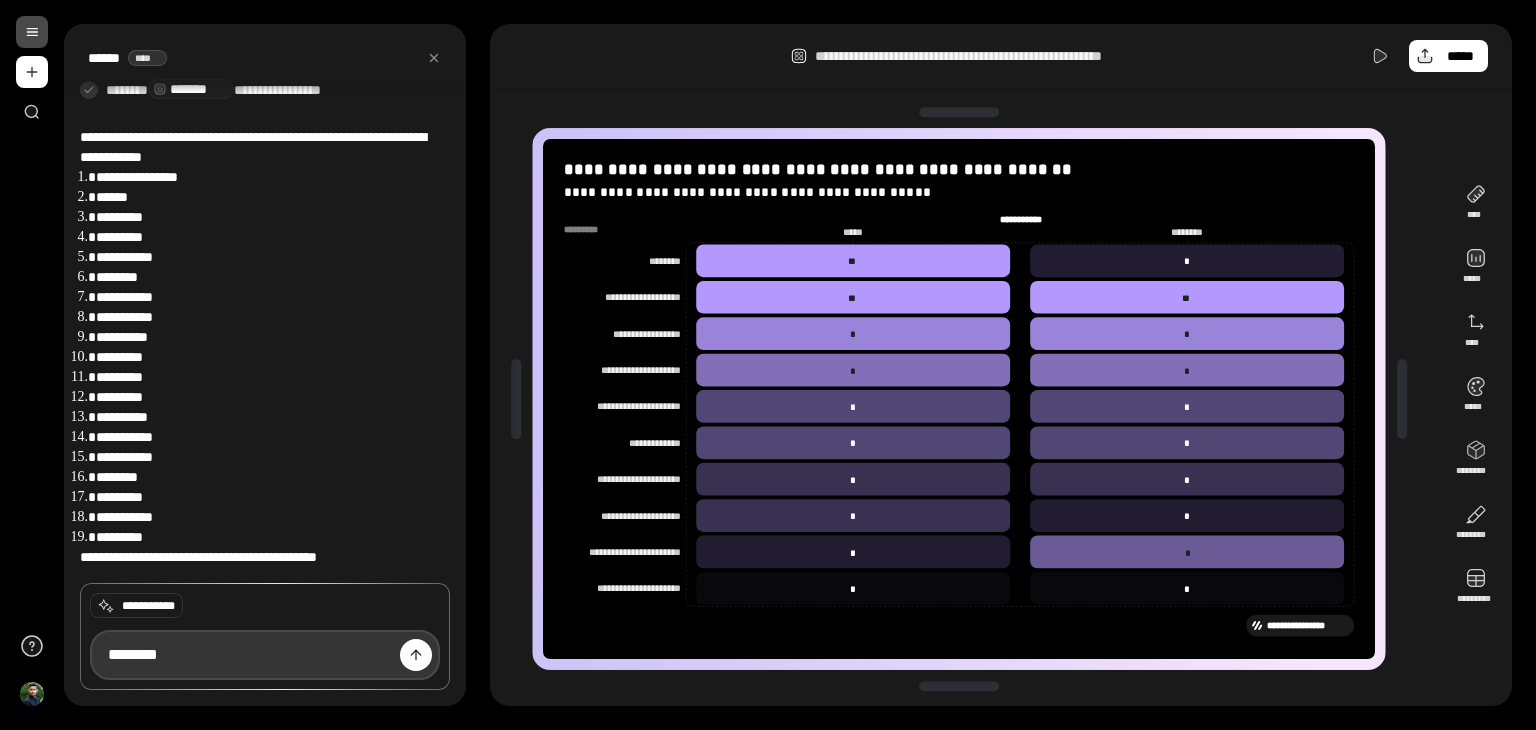 type on "********" 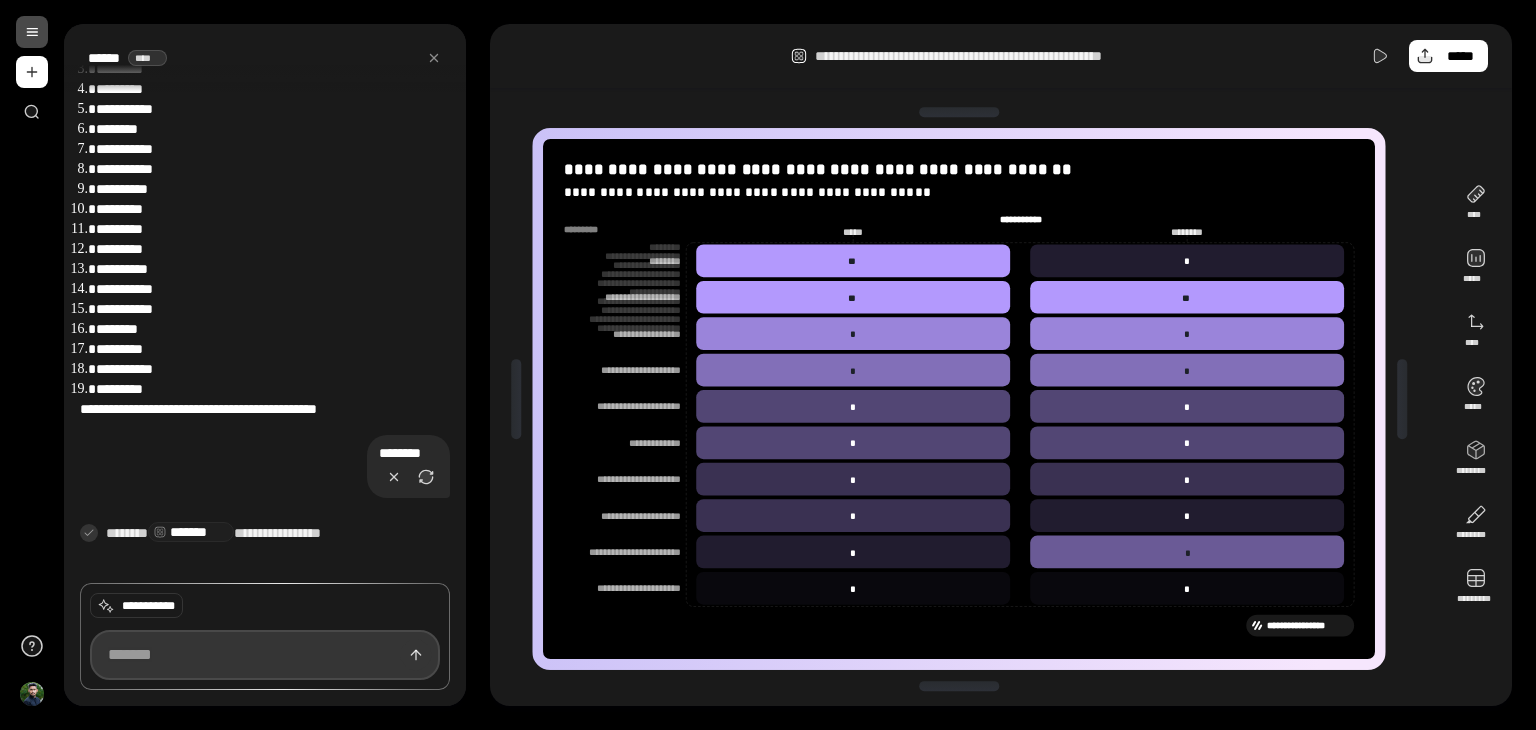 scroll, scrollTop: 979, scrollLeft: 0, axis: vertical 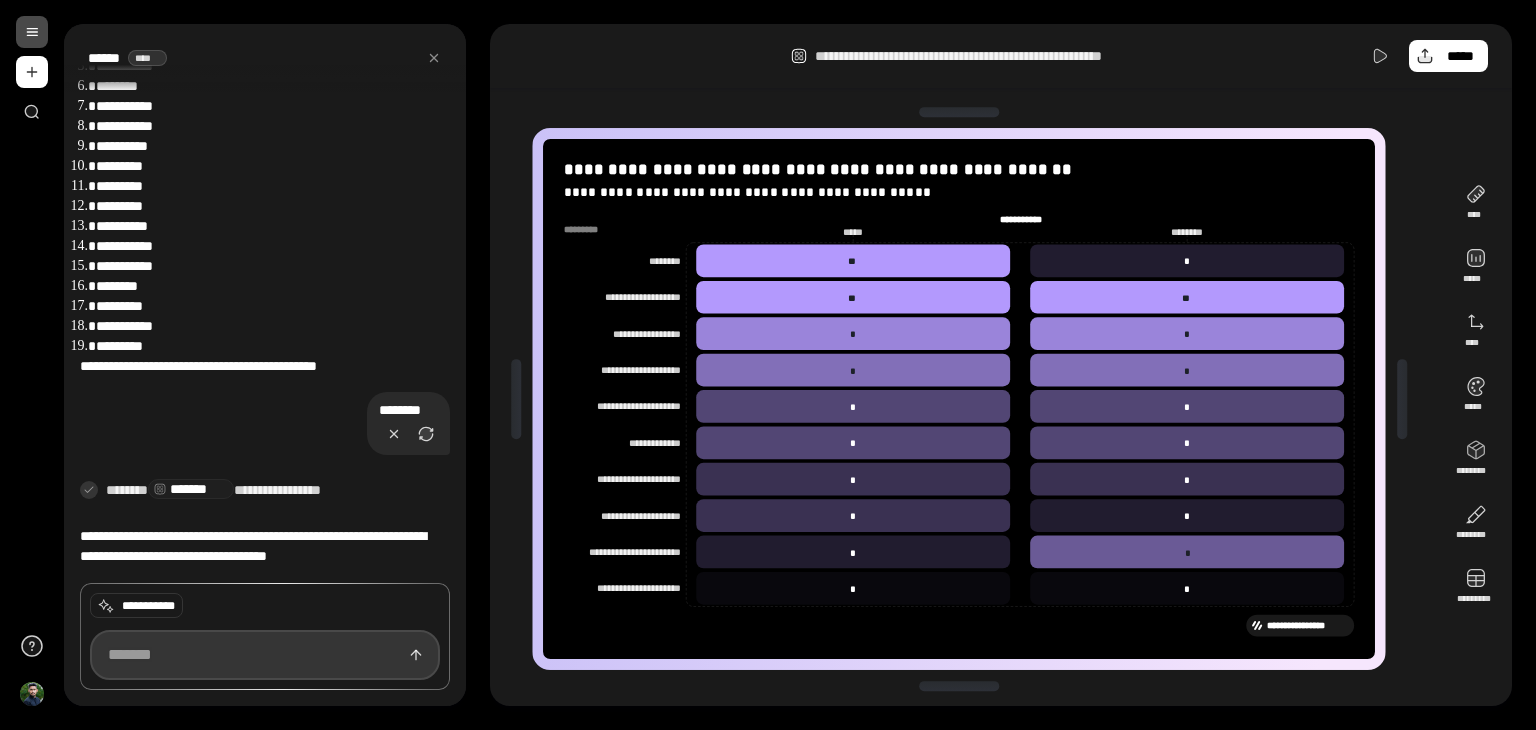 click at bounding box center (265, 655) 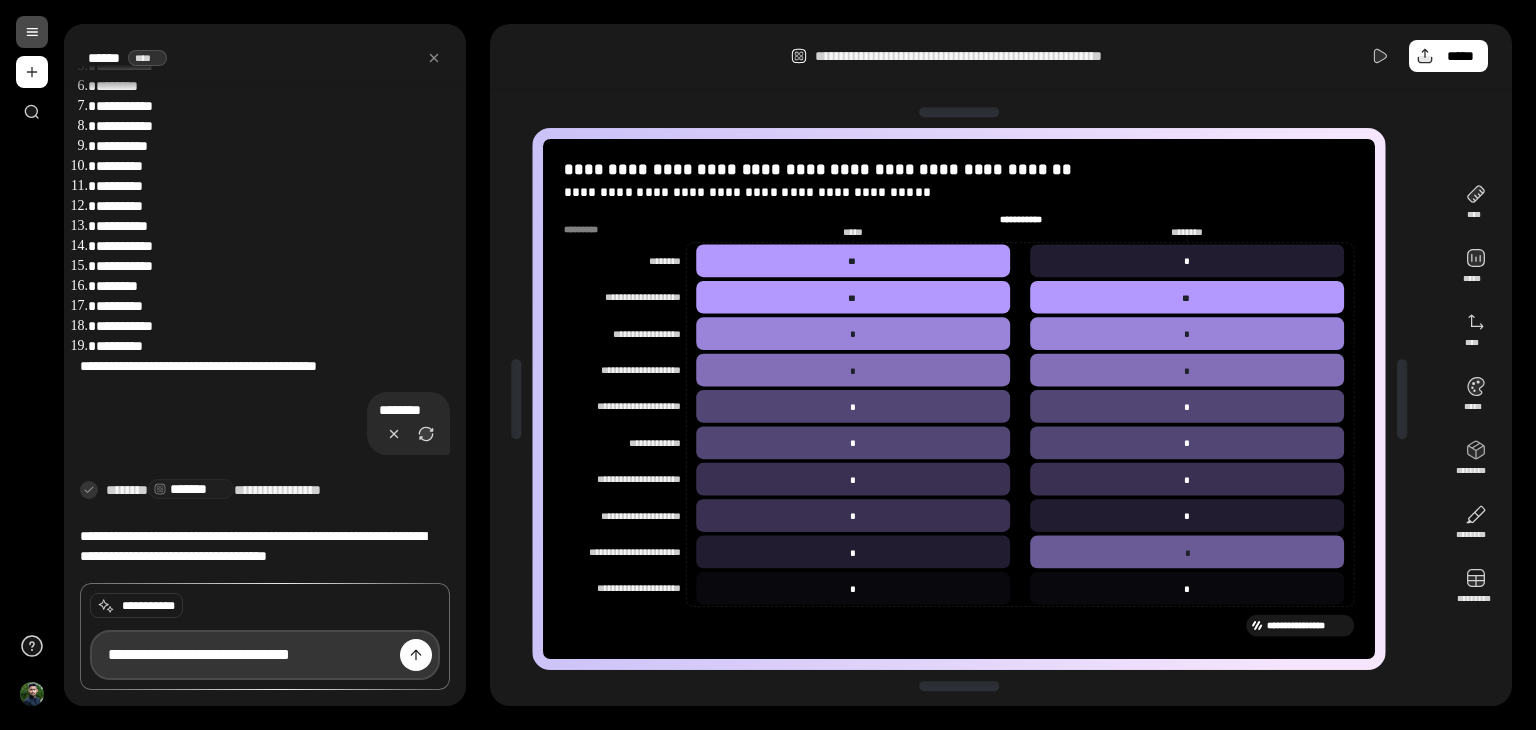 type on "**********" 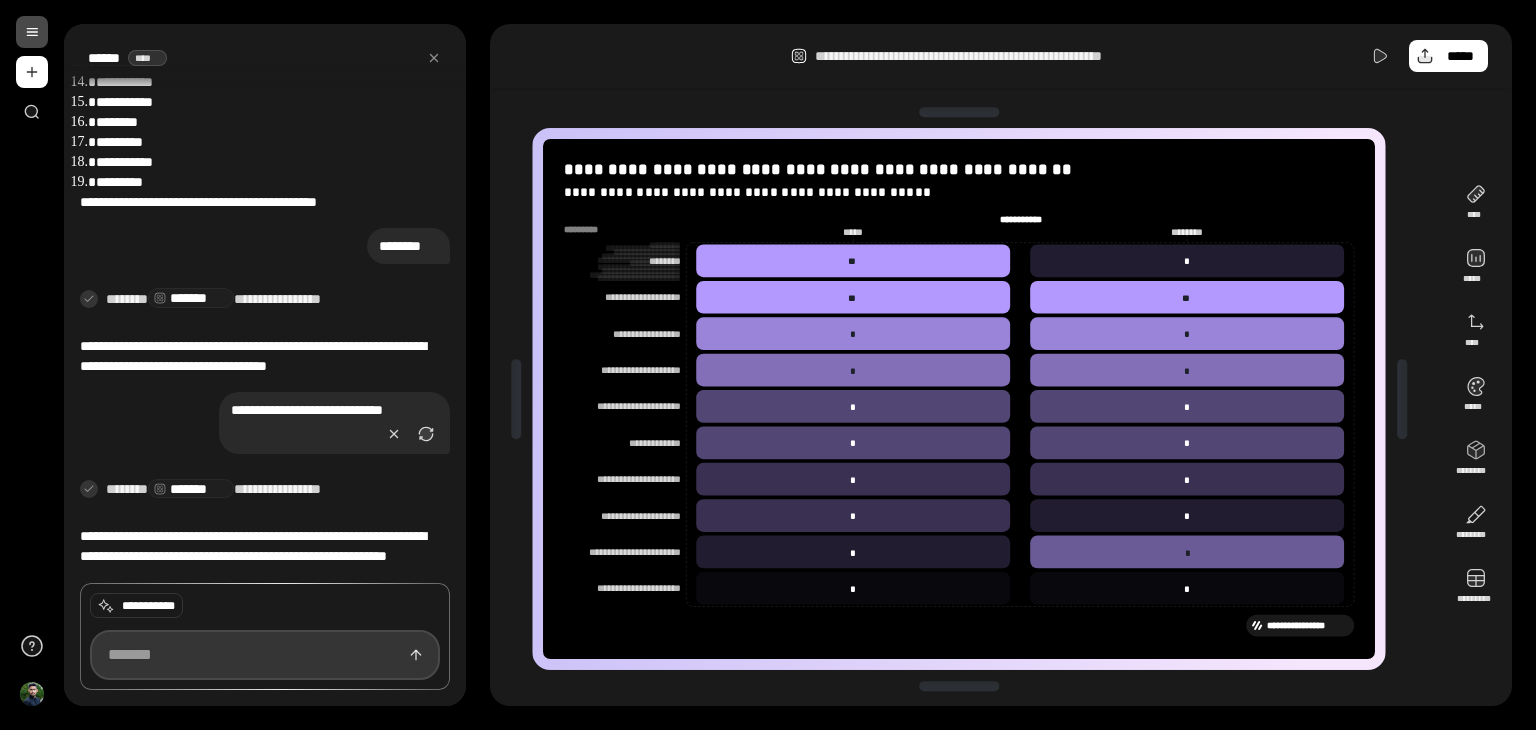 scroll, scrollTop: 1163, scrollLeft: 0, axis: vertical 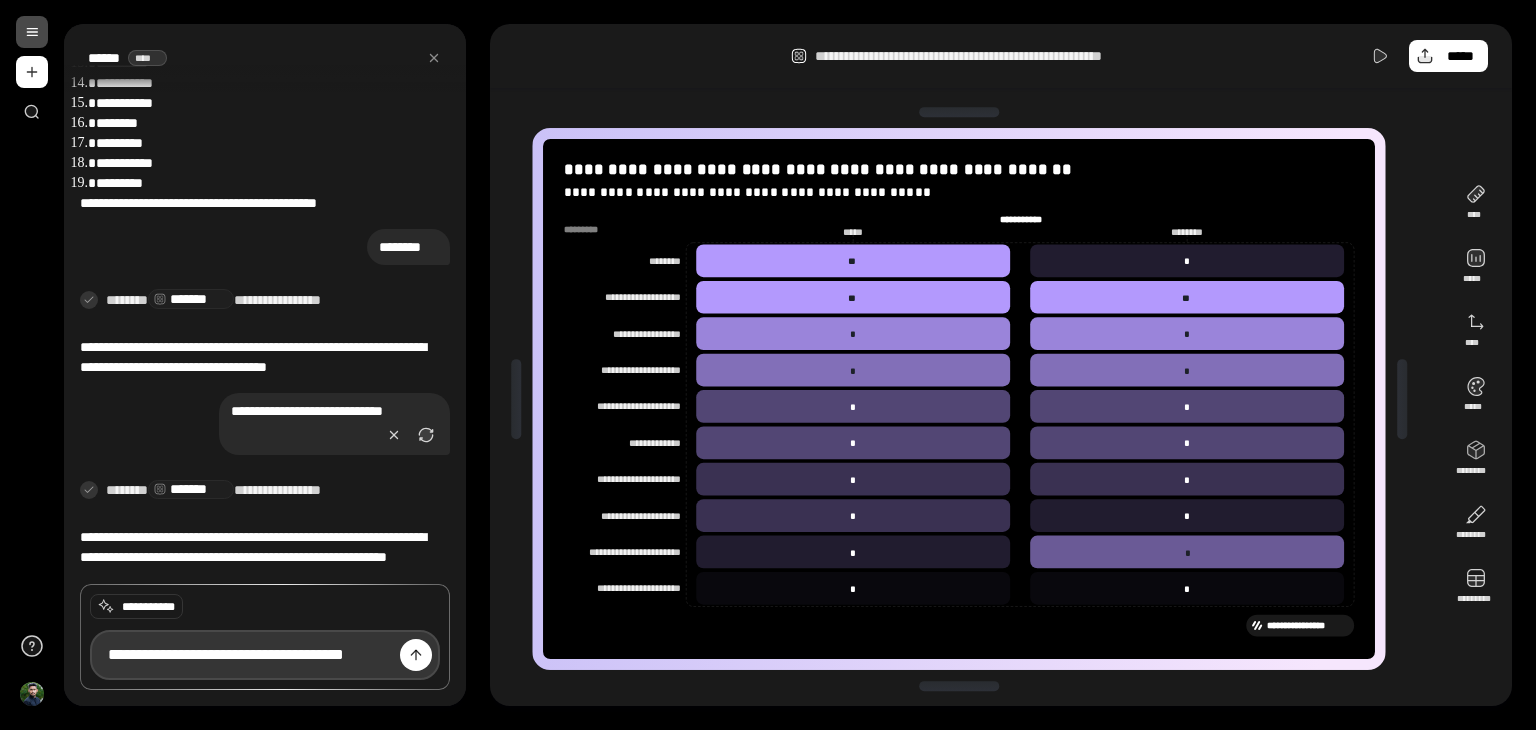 type on "**********" 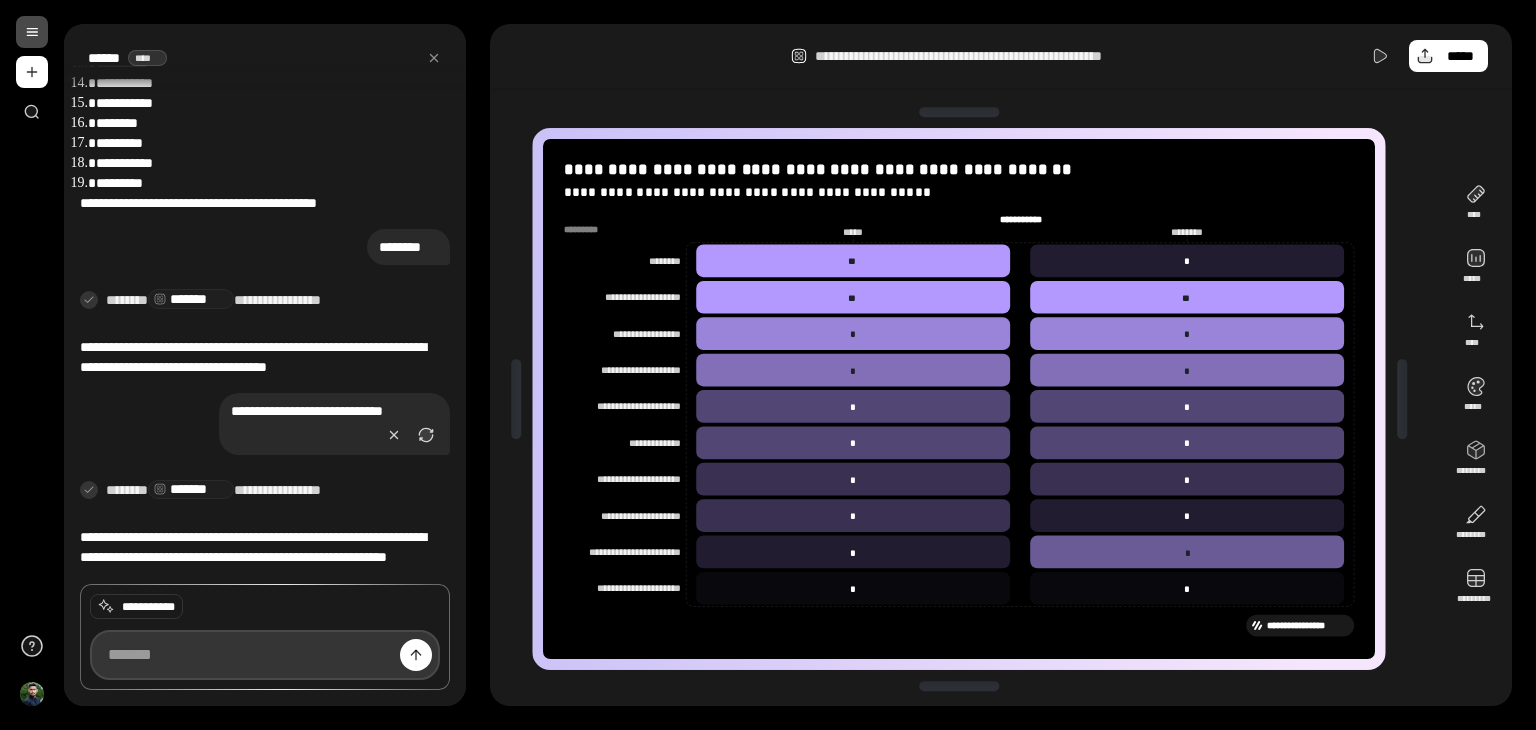 scroll, scrollTop: 1163, scrollLeft: 0, axis: vertical 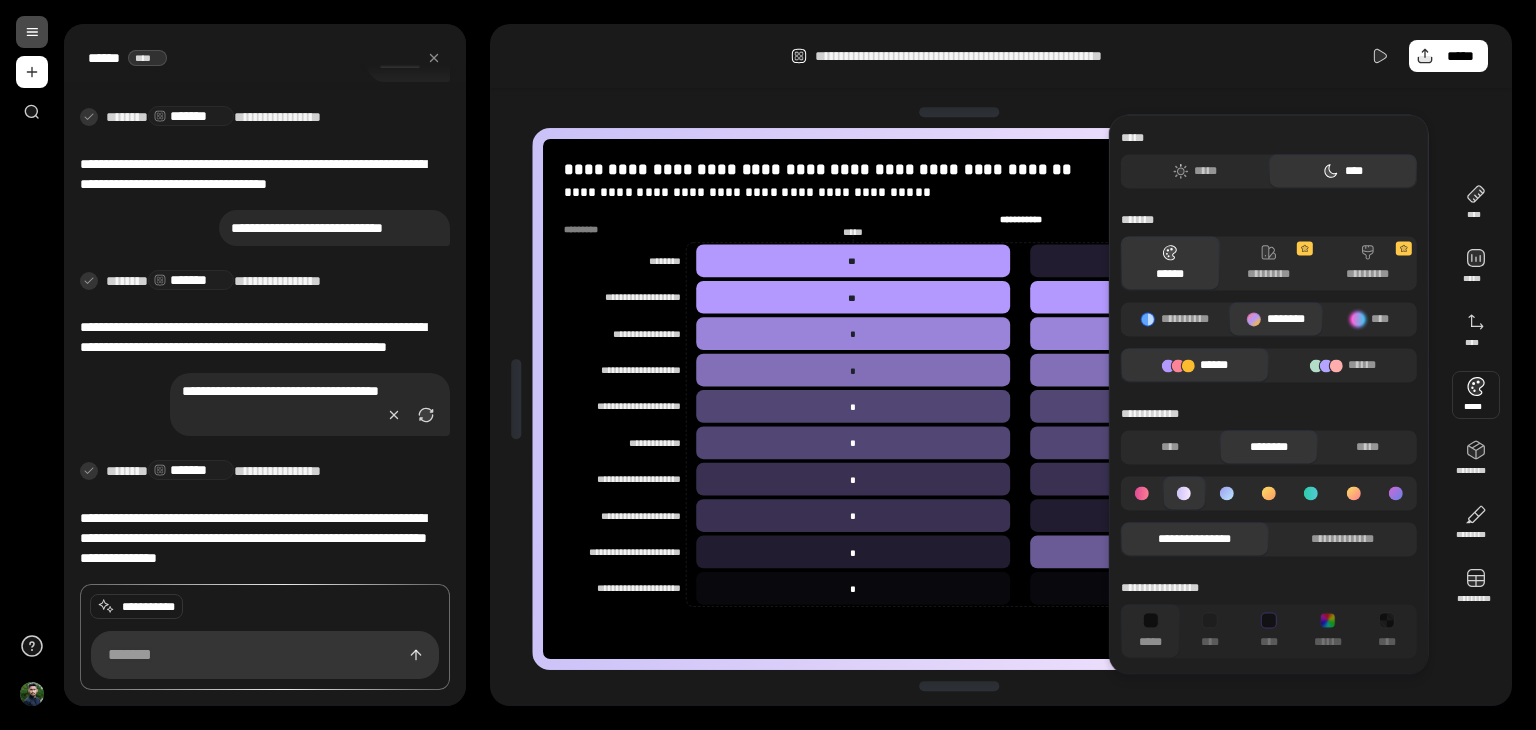 click at bounding box center [1476, 395] 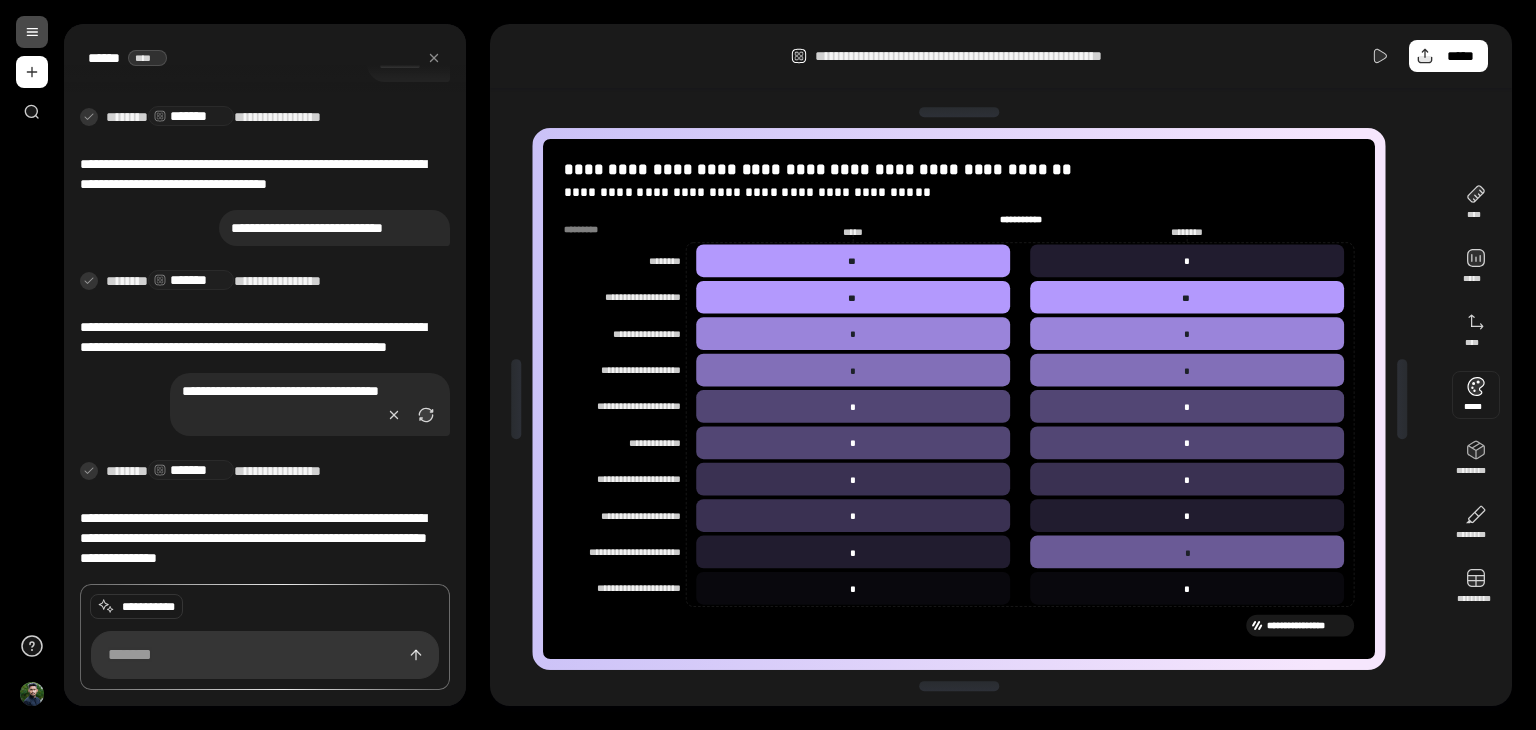 click at bounding box center (1476, 395) 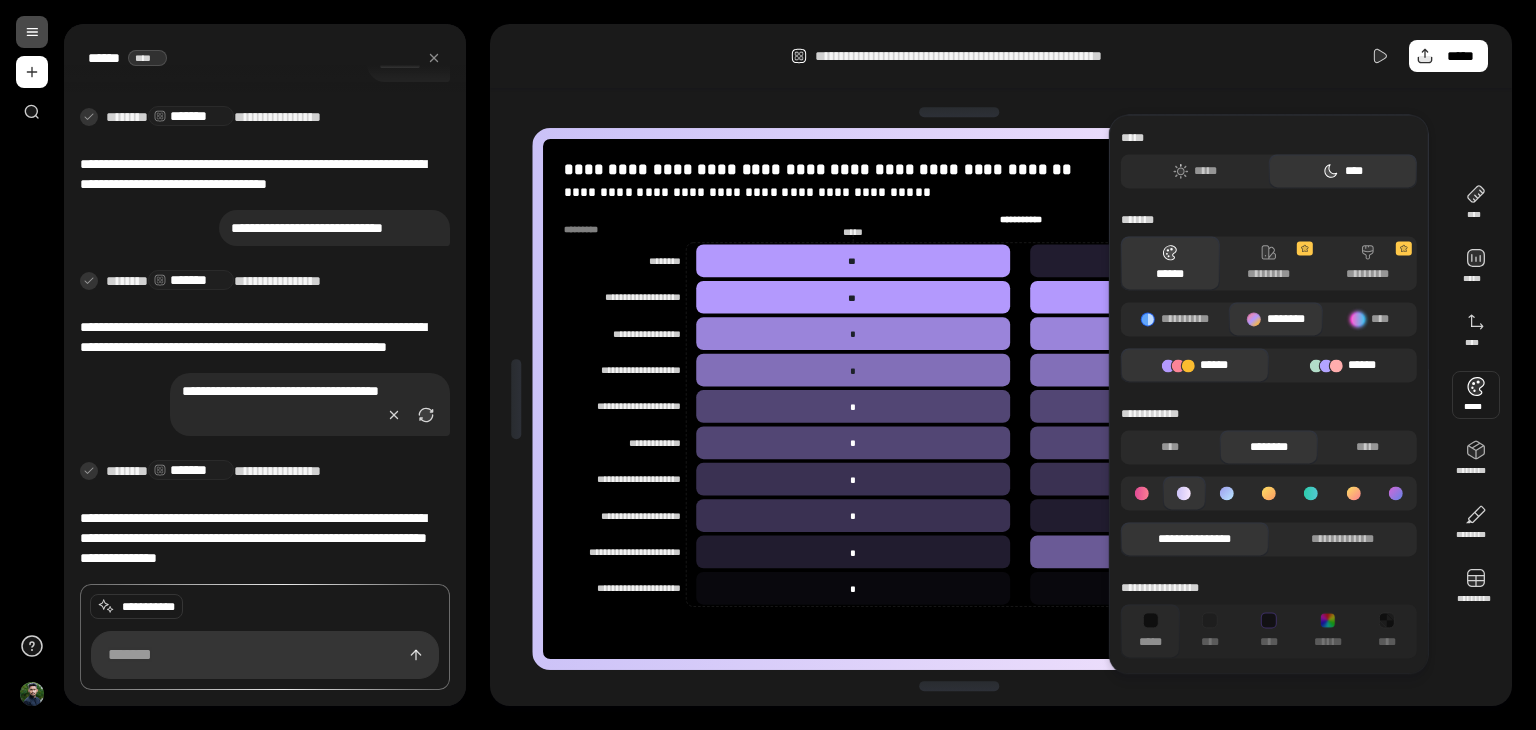 click on "******" at bounding box center (1343, 365) 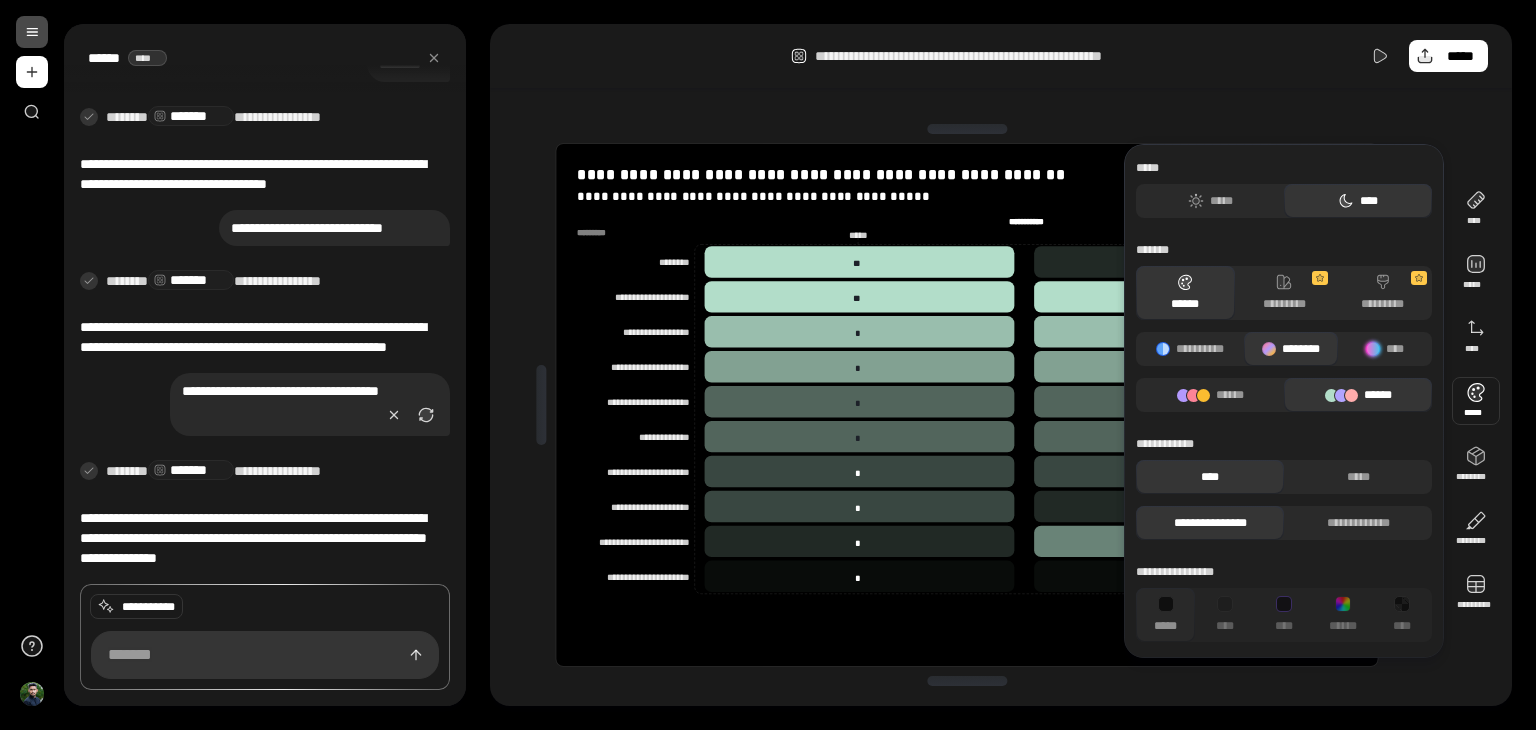 scroll, scrollTop: 0, scrollLeft: 0, axis: both 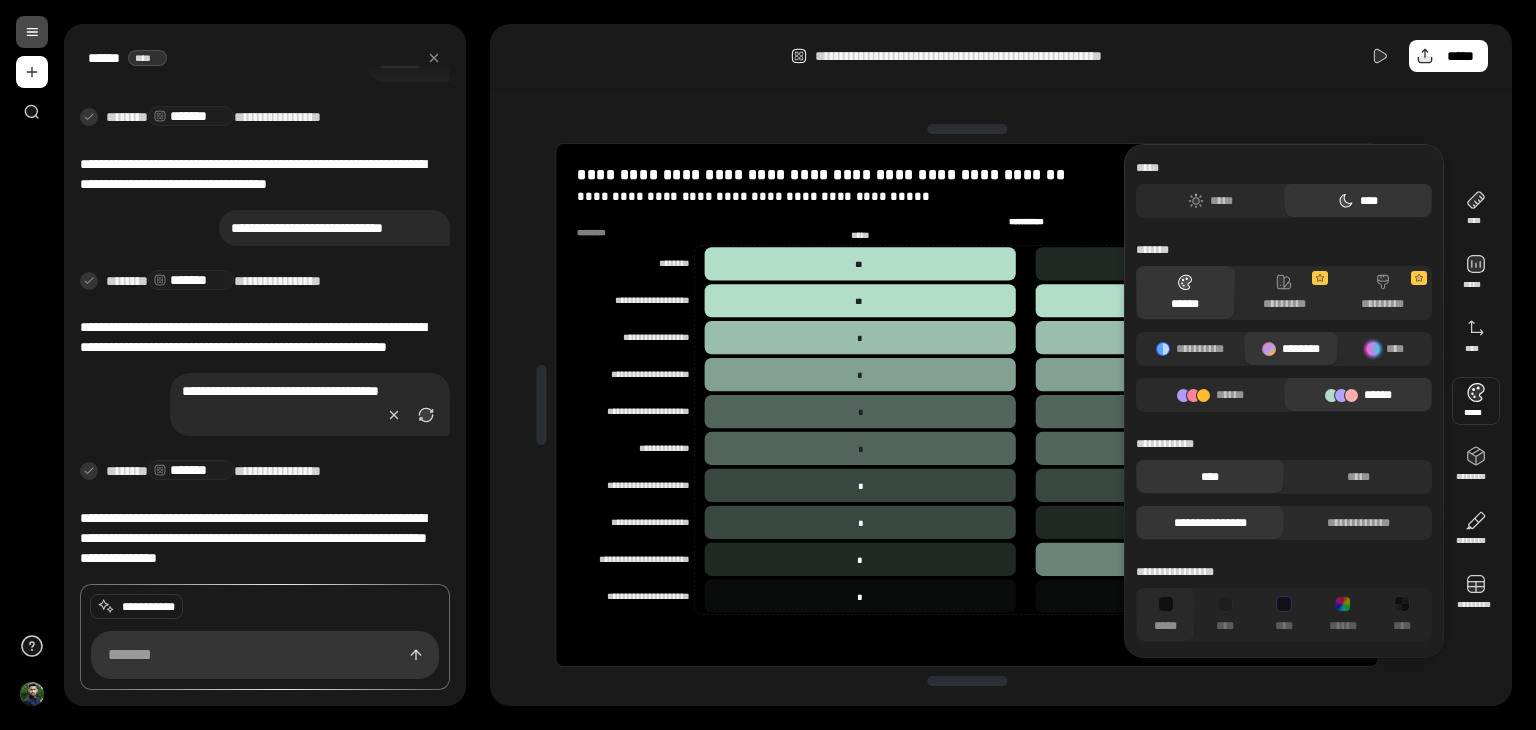 click at bounding box center (1373, 349) 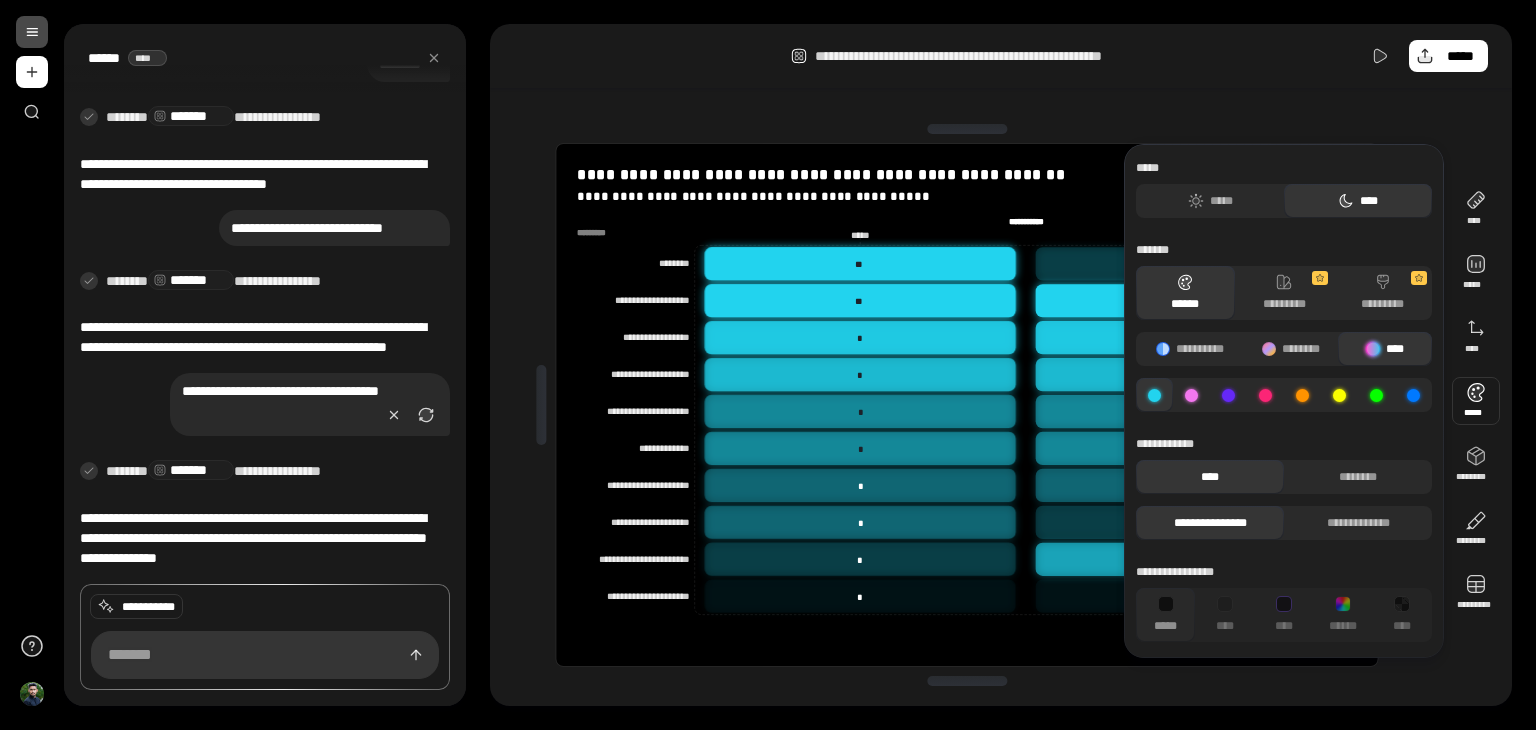 click 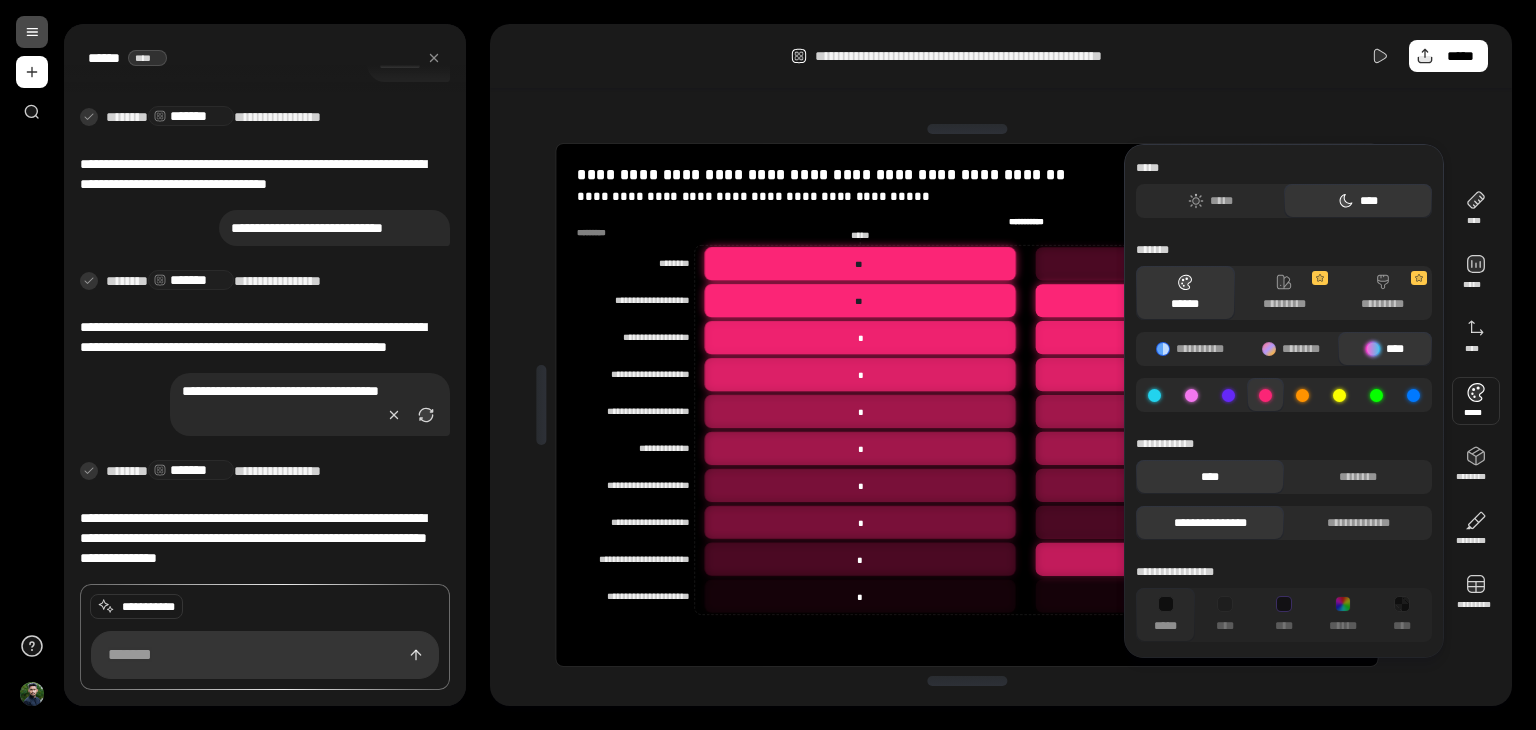 click on "**********" at bounding box center [1284, 444] 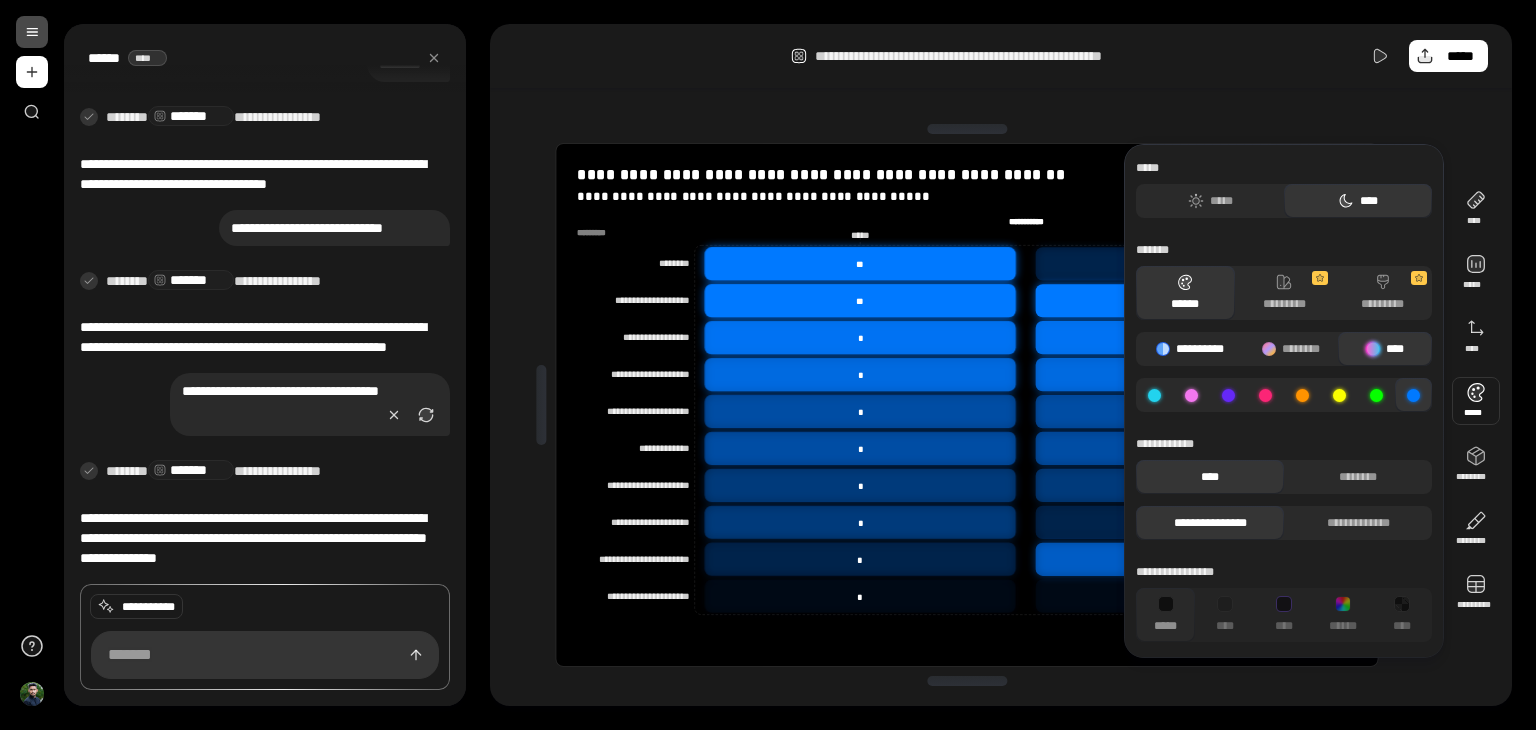click on "**********" at bounding box center (1190, 349) 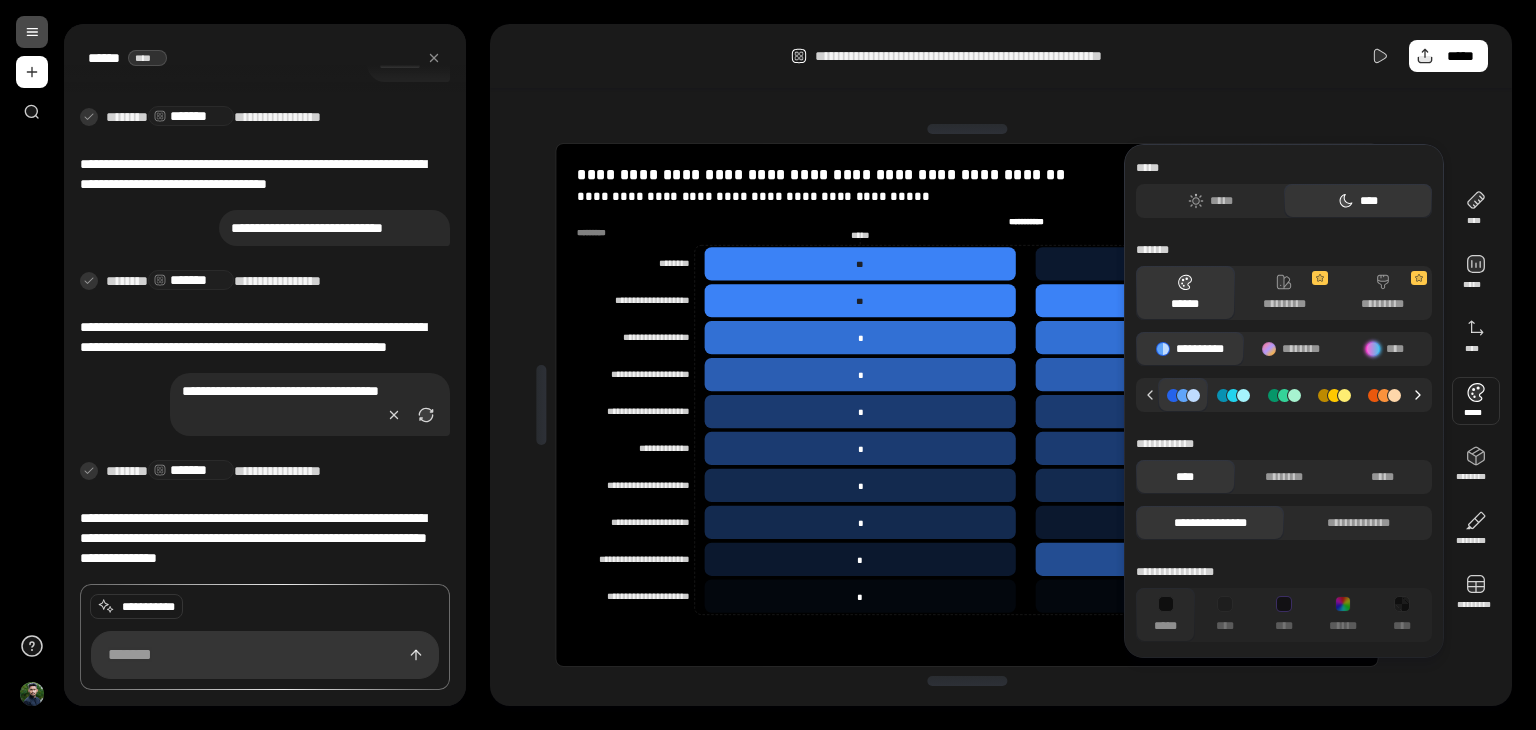 click 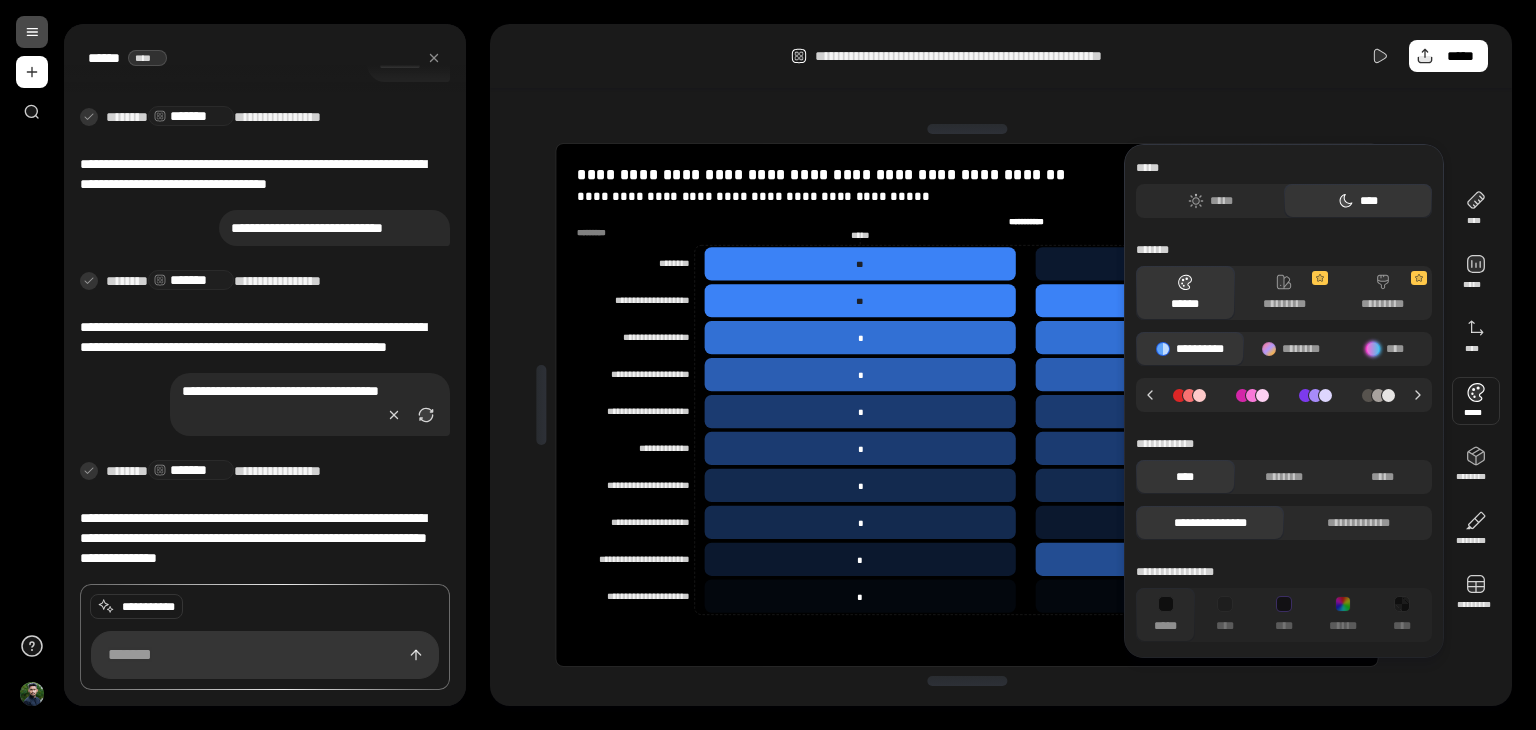 click 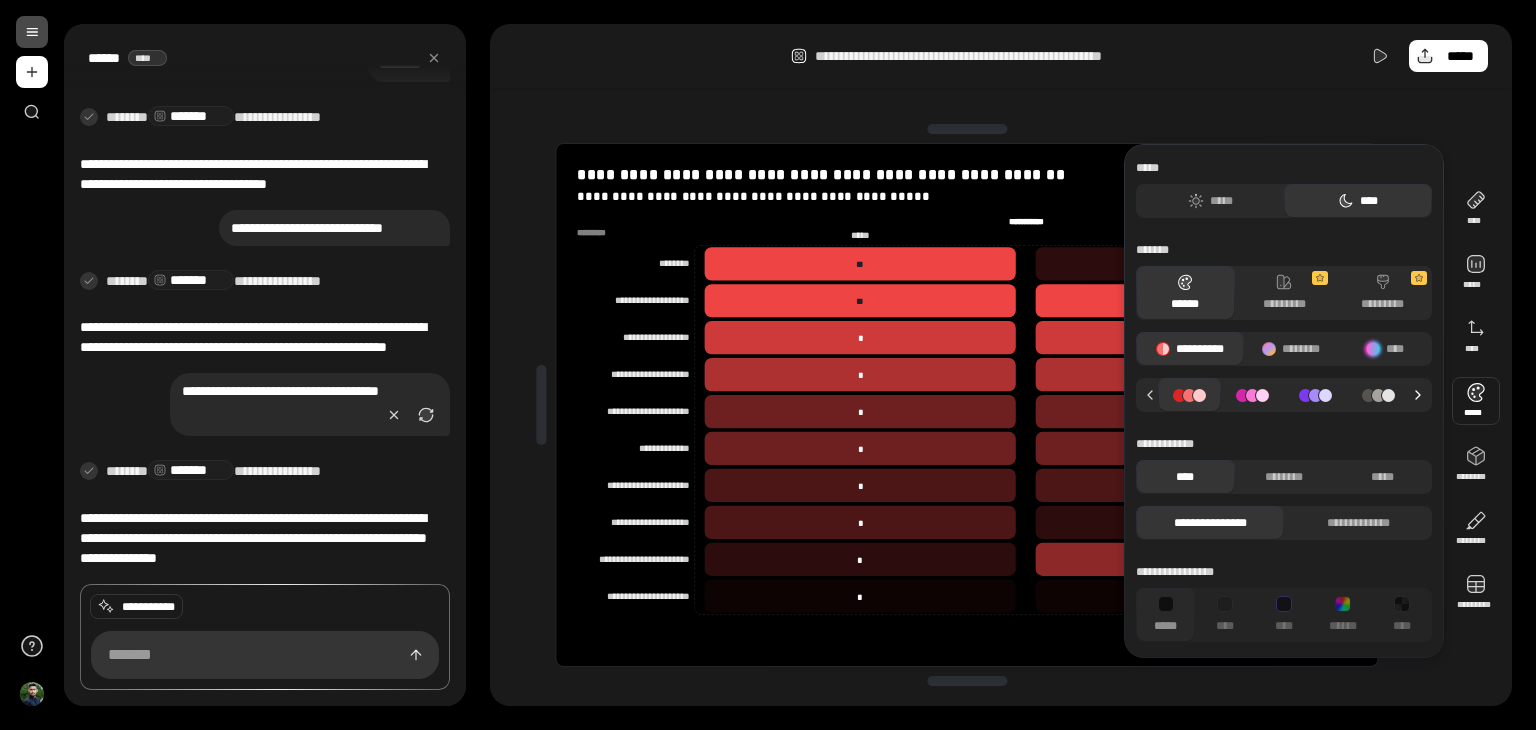click at bounding box center (1421, 395) 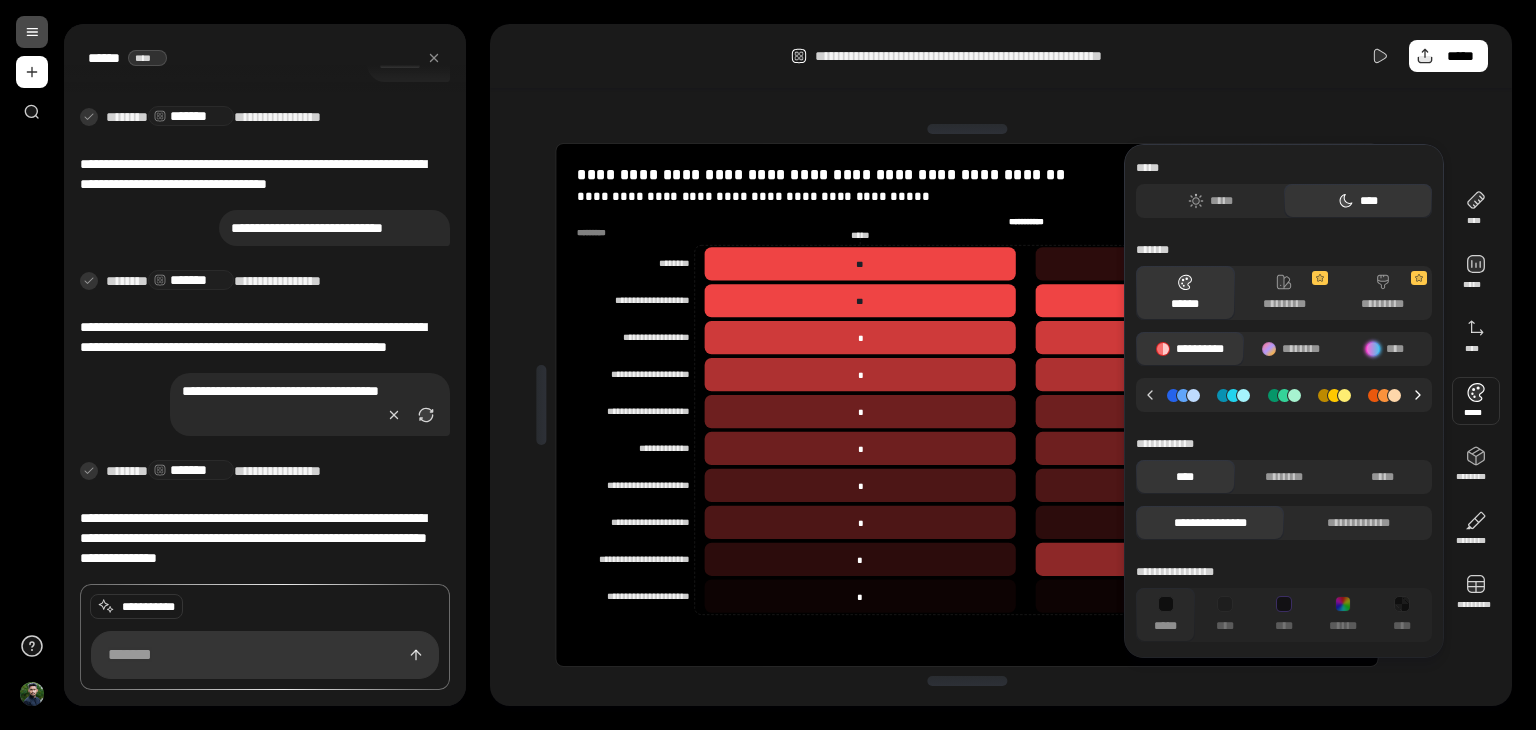 click at bounding box center [1421, 395] 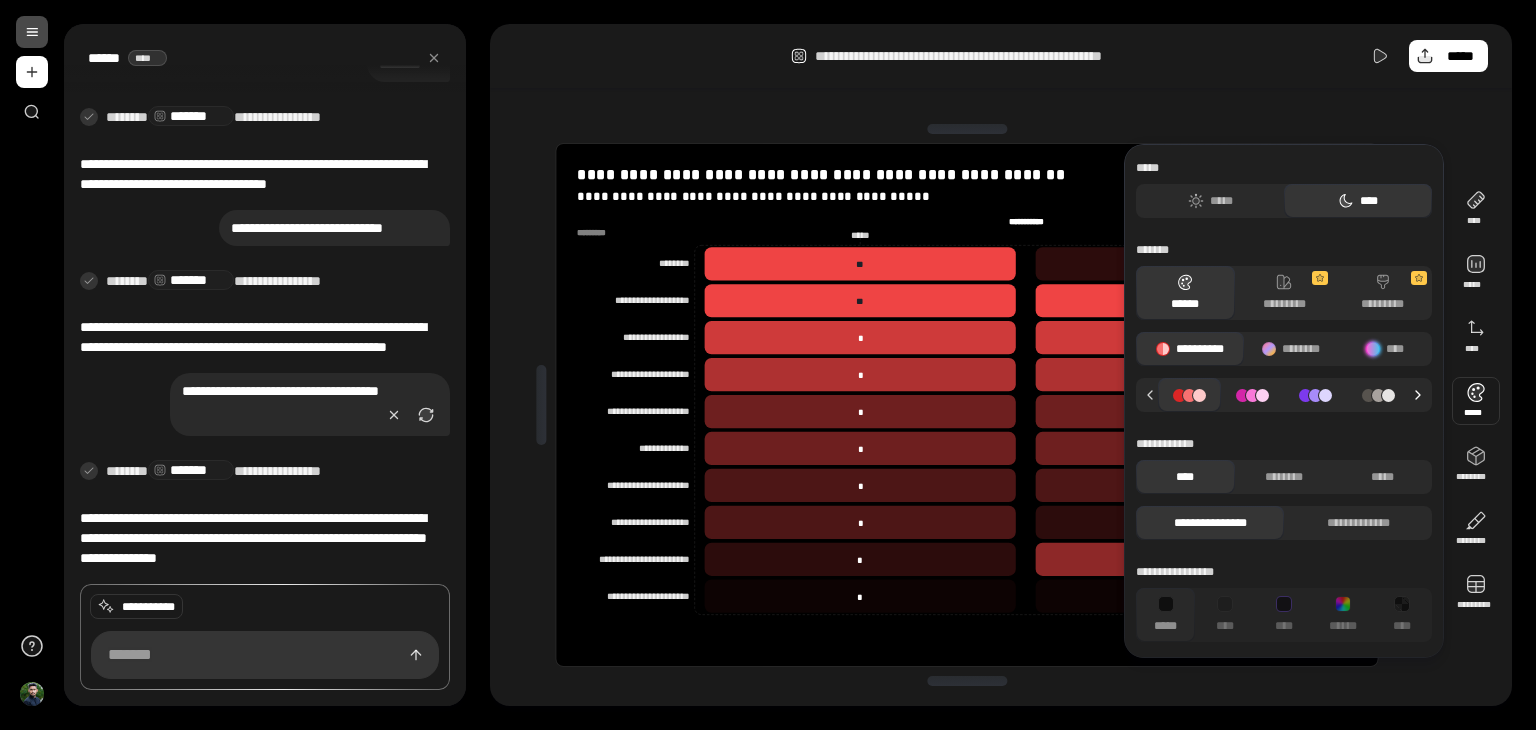 click at bounding box center [1421, 395] 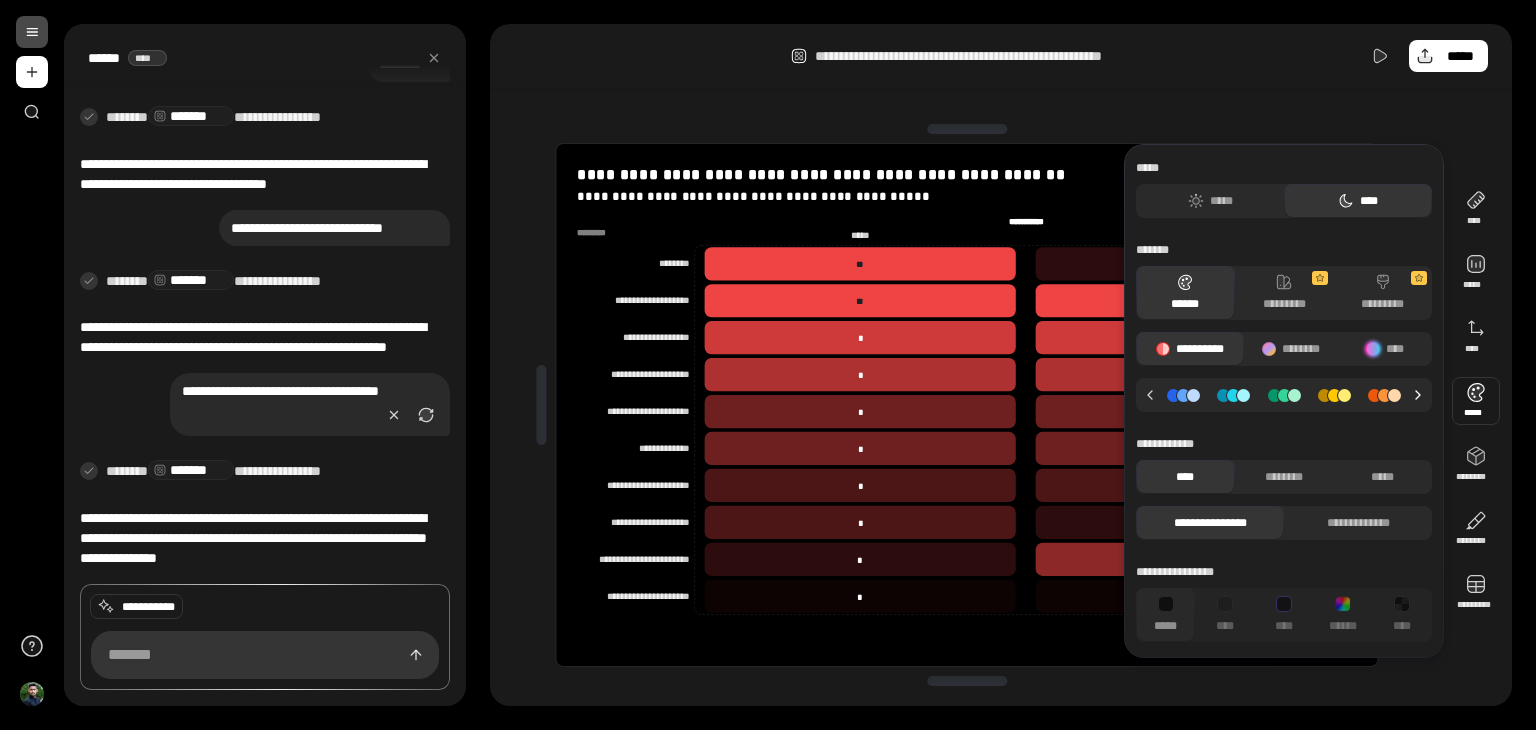 click 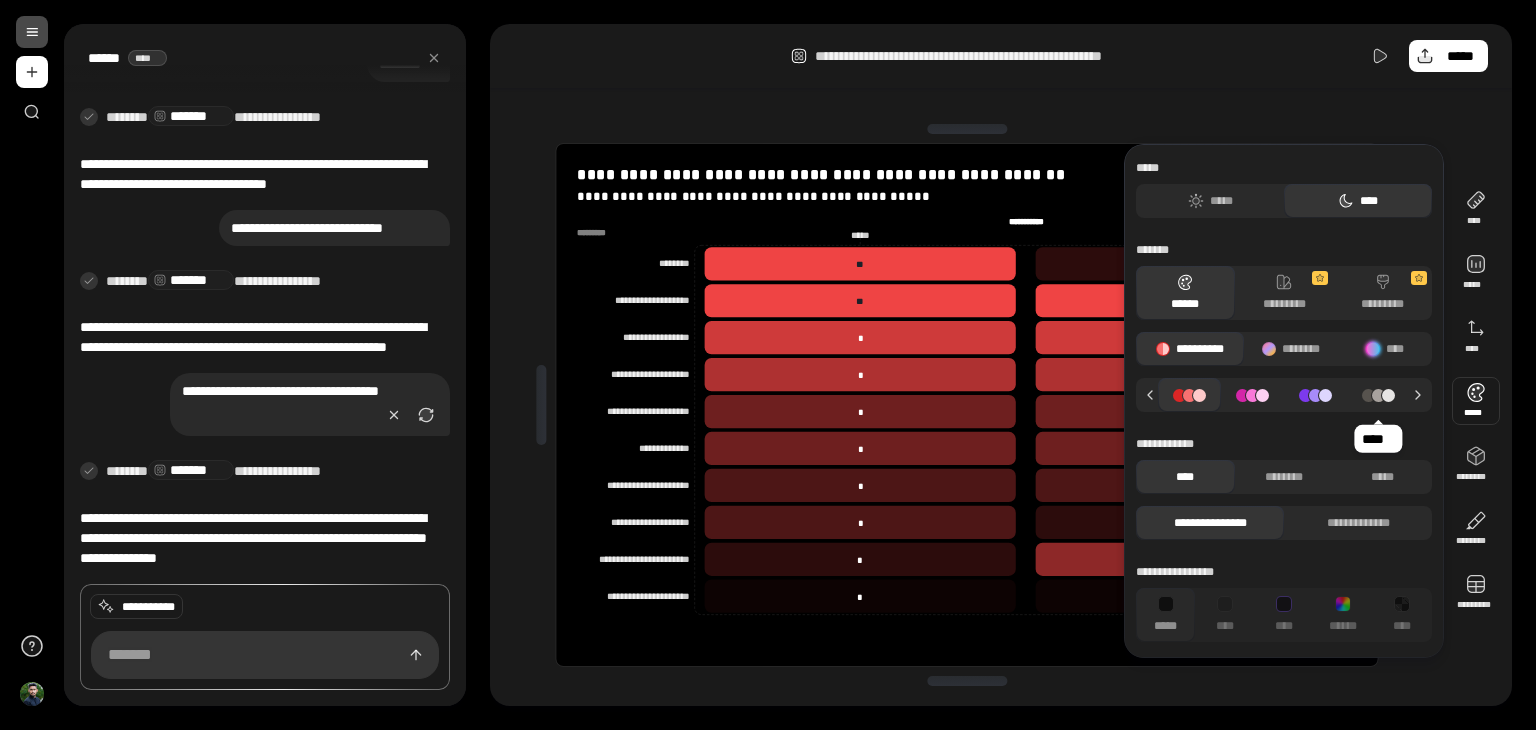 click 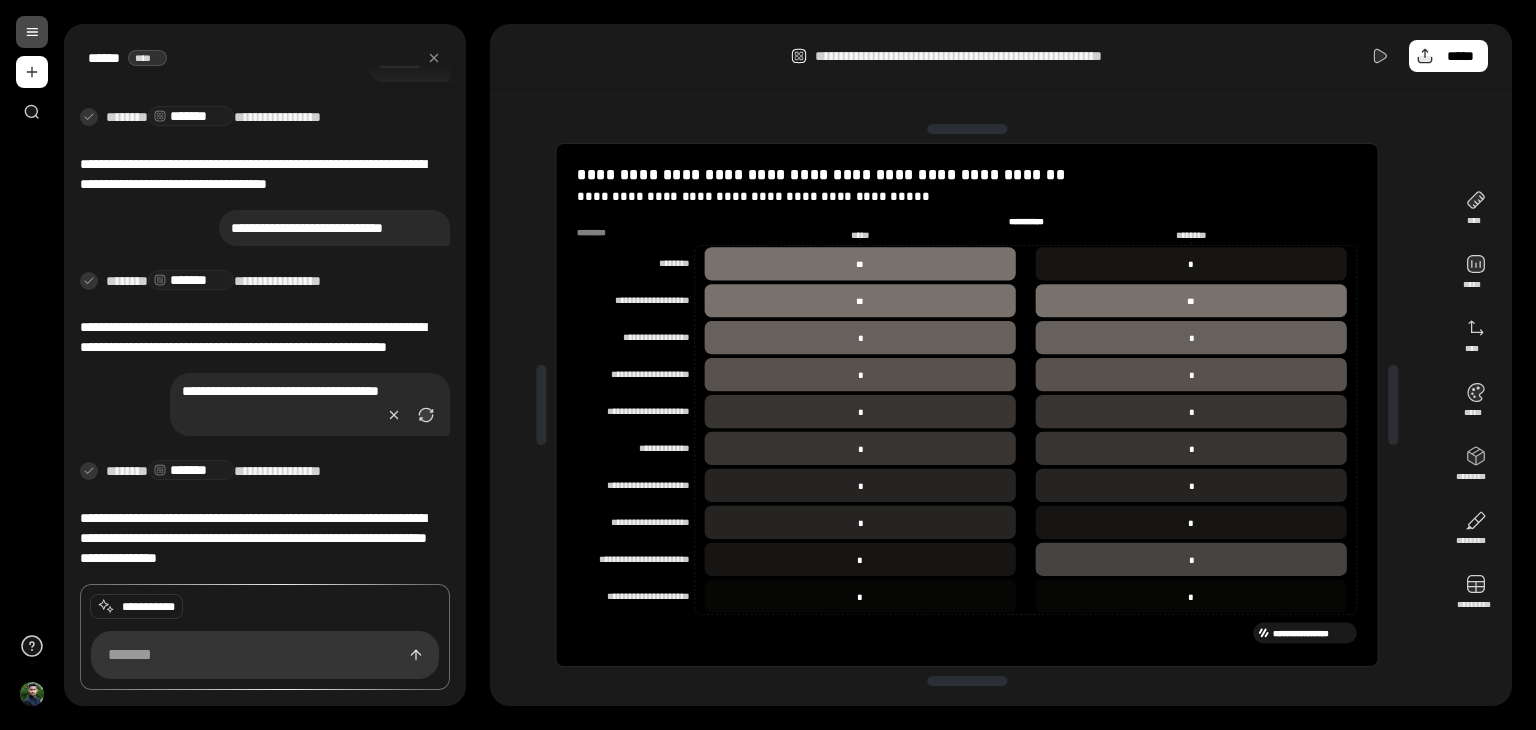 click on "**********" at bounding box center [1001, 365] 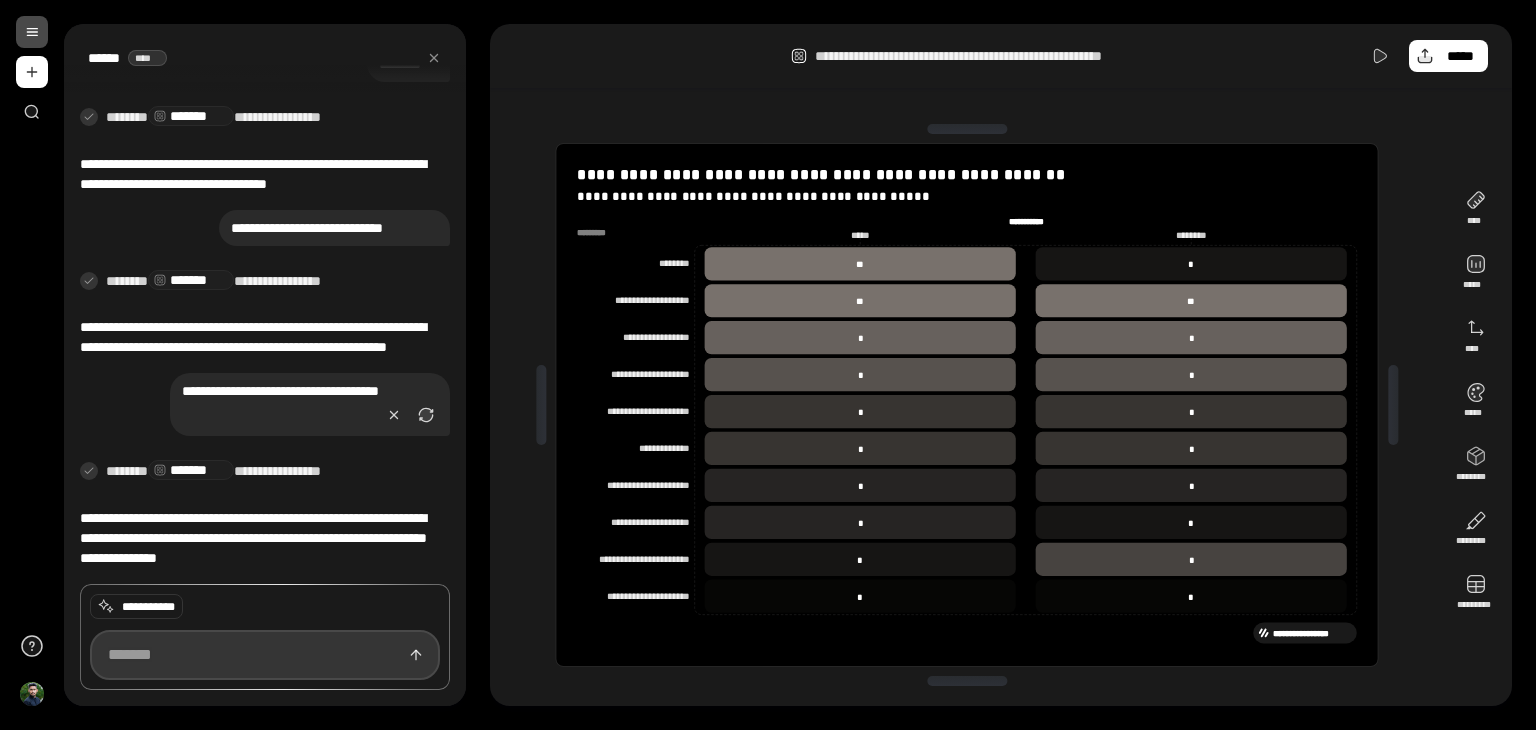 click at bounding box center [265, 654] 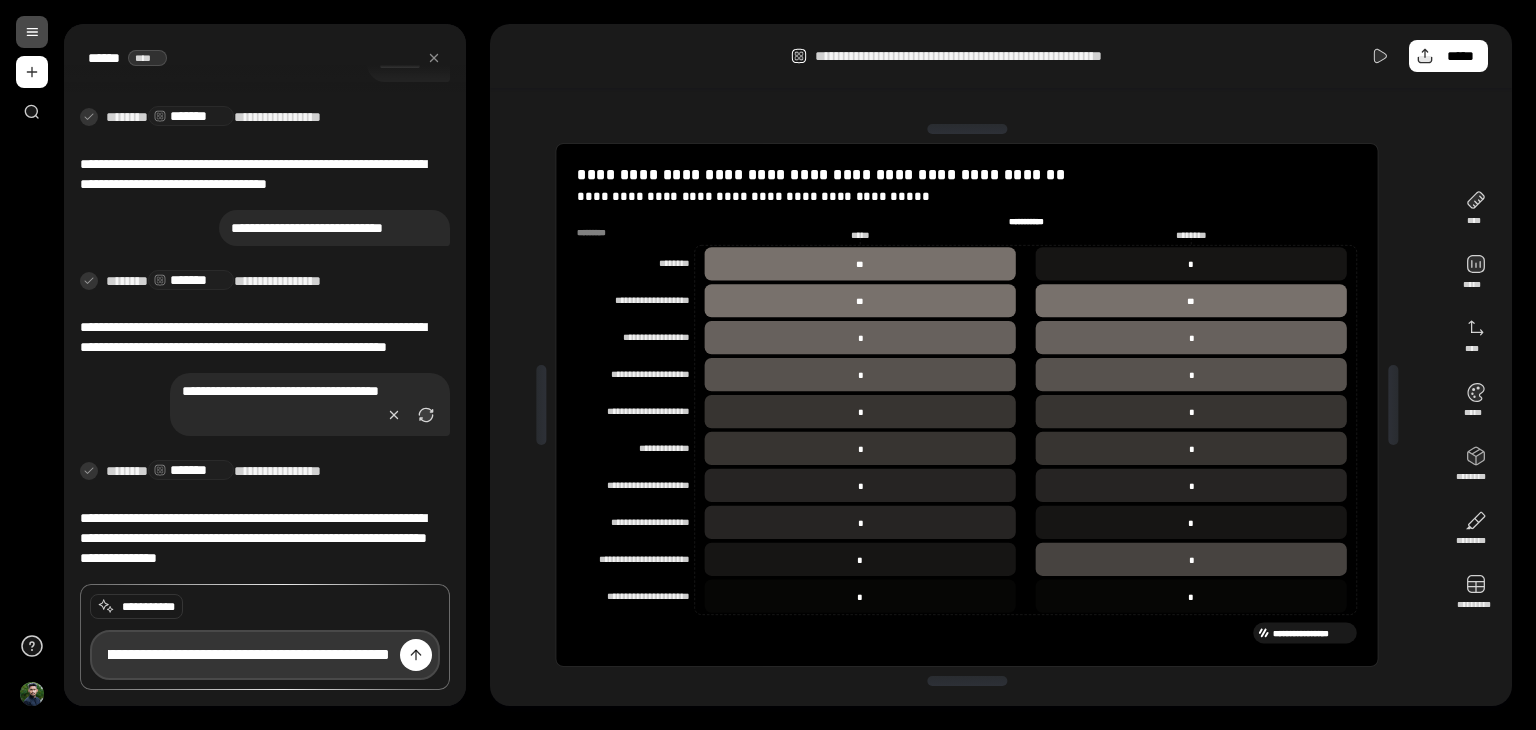 scroll, scrollTop: 0, scrollLeft: 381, axis: horizontal 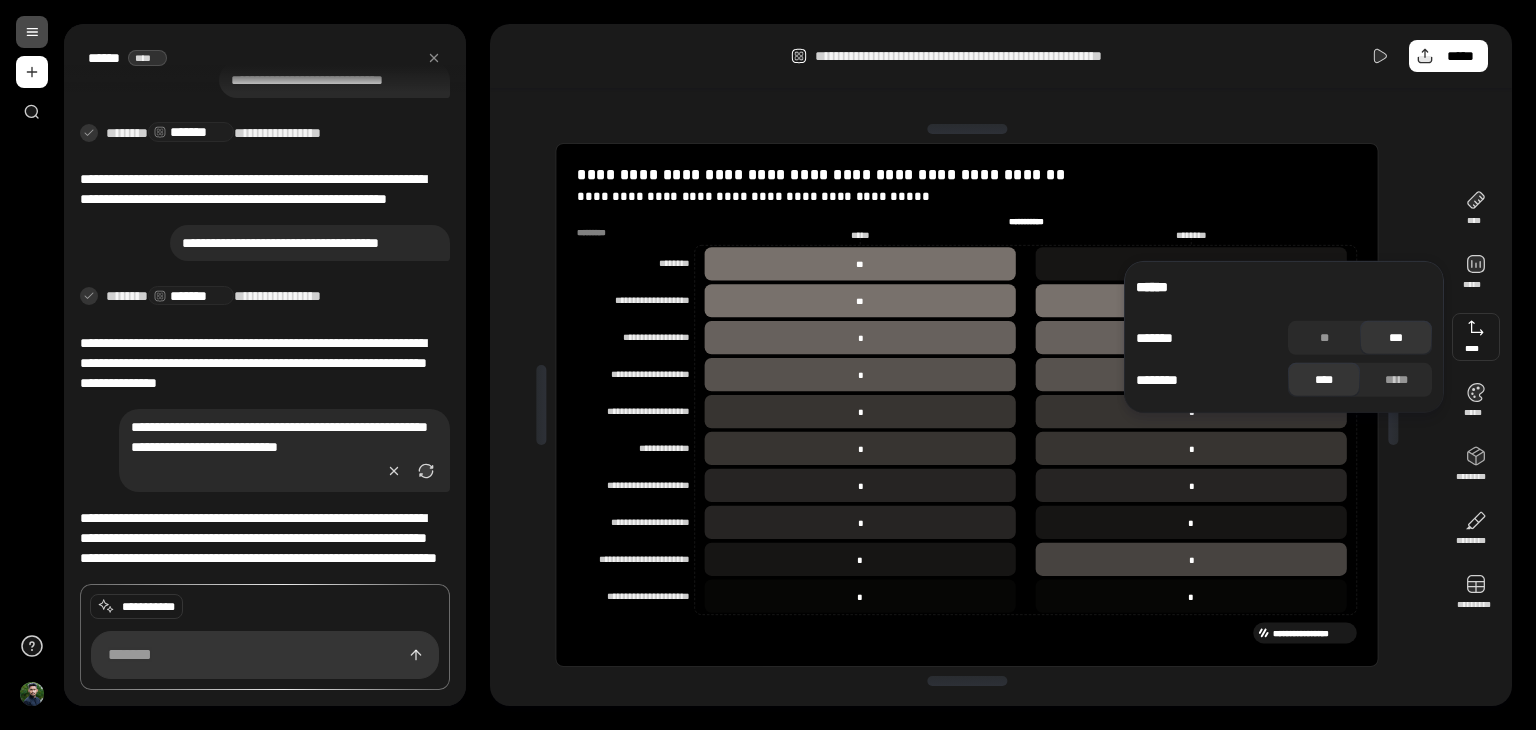 drag, startPoint x: 1109, startPoint y: 198, endPoint x: 1470, endPoint y: 341, distance: 388.29114 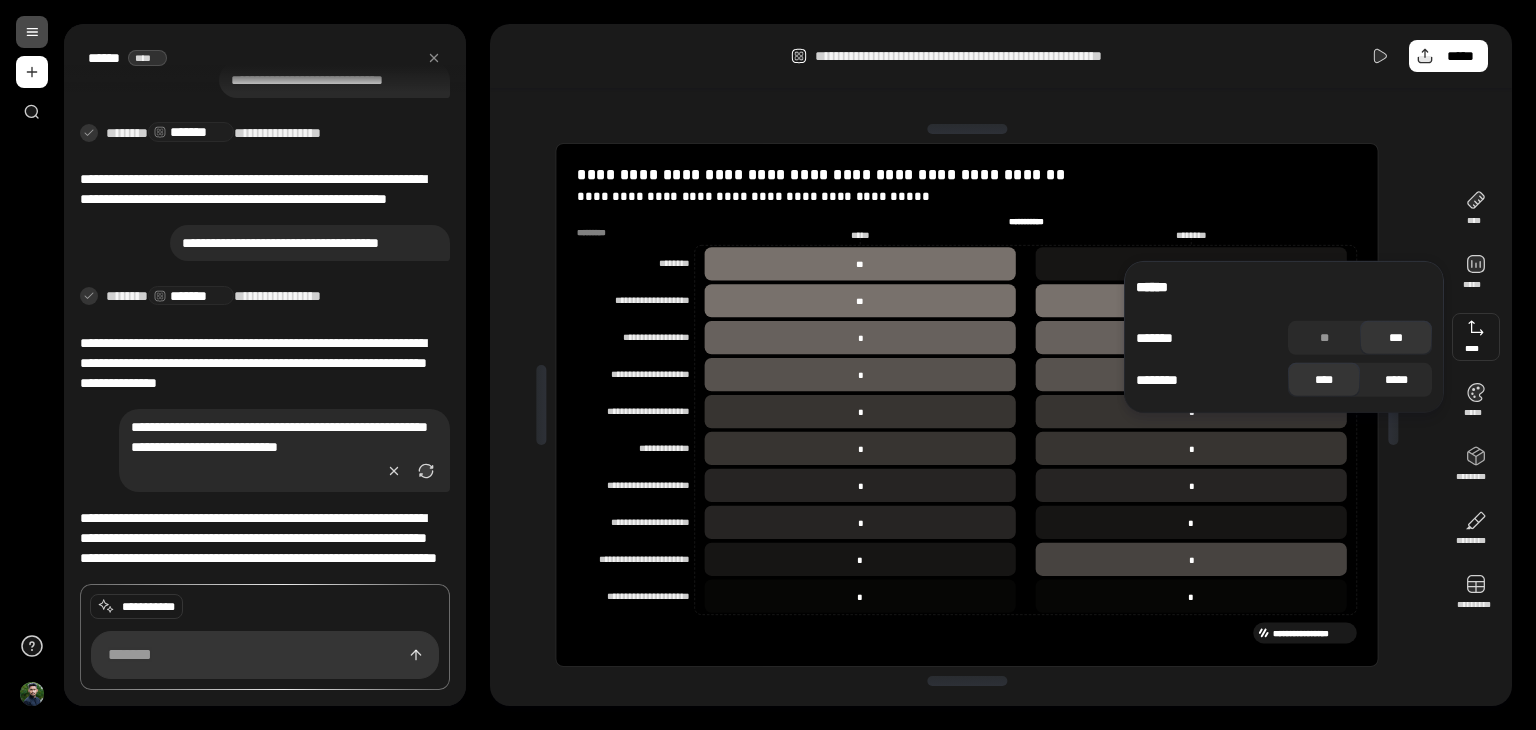 click on "*****" at bounding box center (1396, 380) 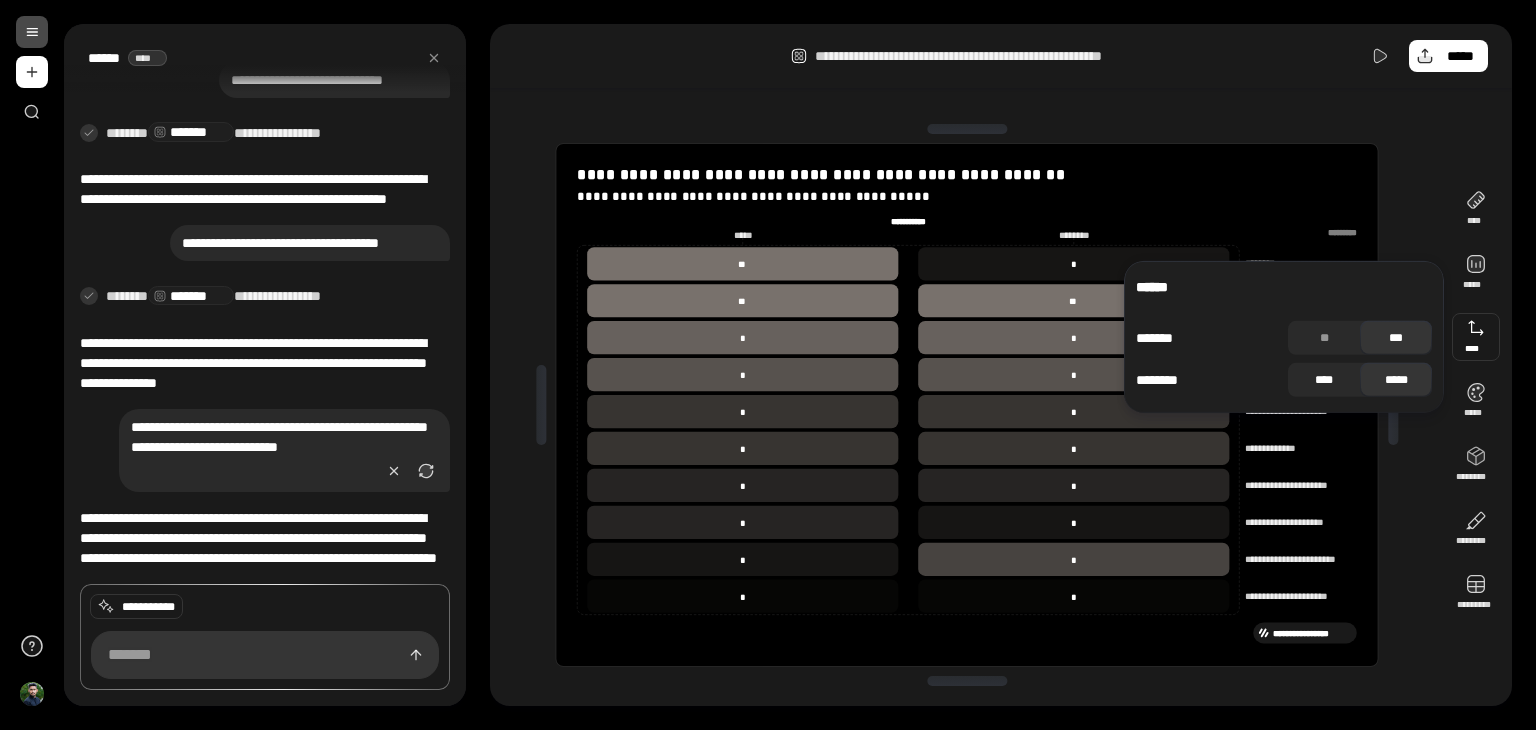 click on "****" at bounding box center (1324, 380) 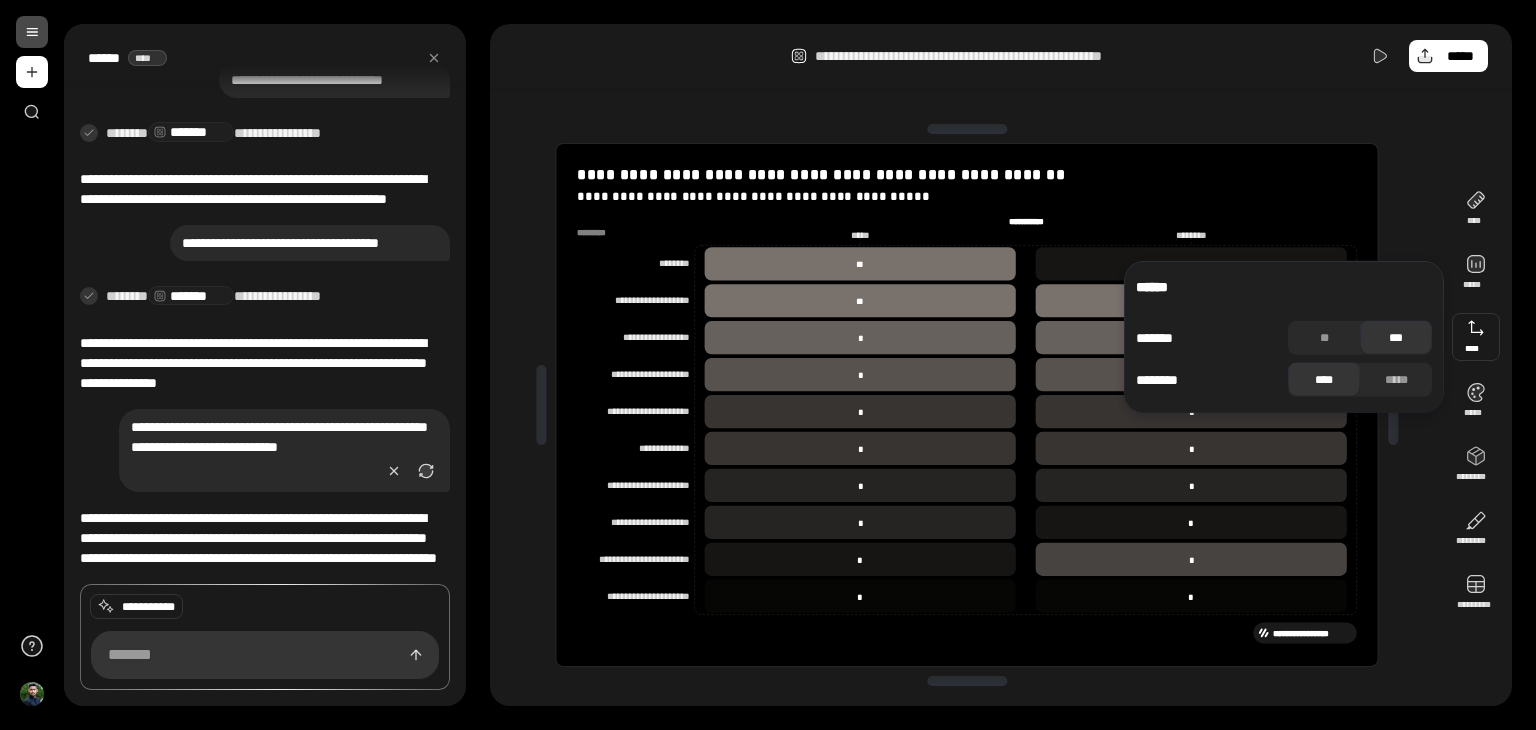click on "******" at bounding box center [1284, 287] 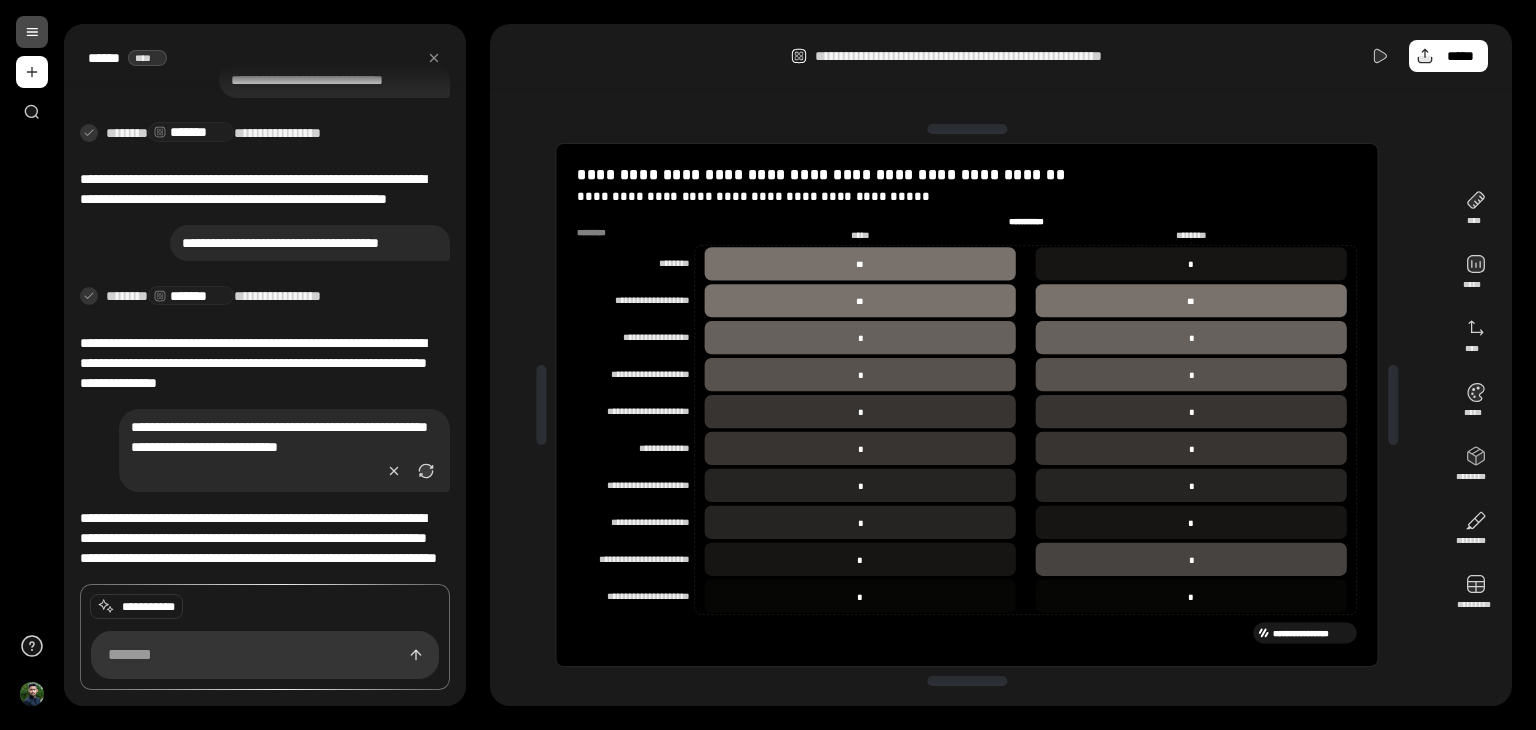 click on "**********" 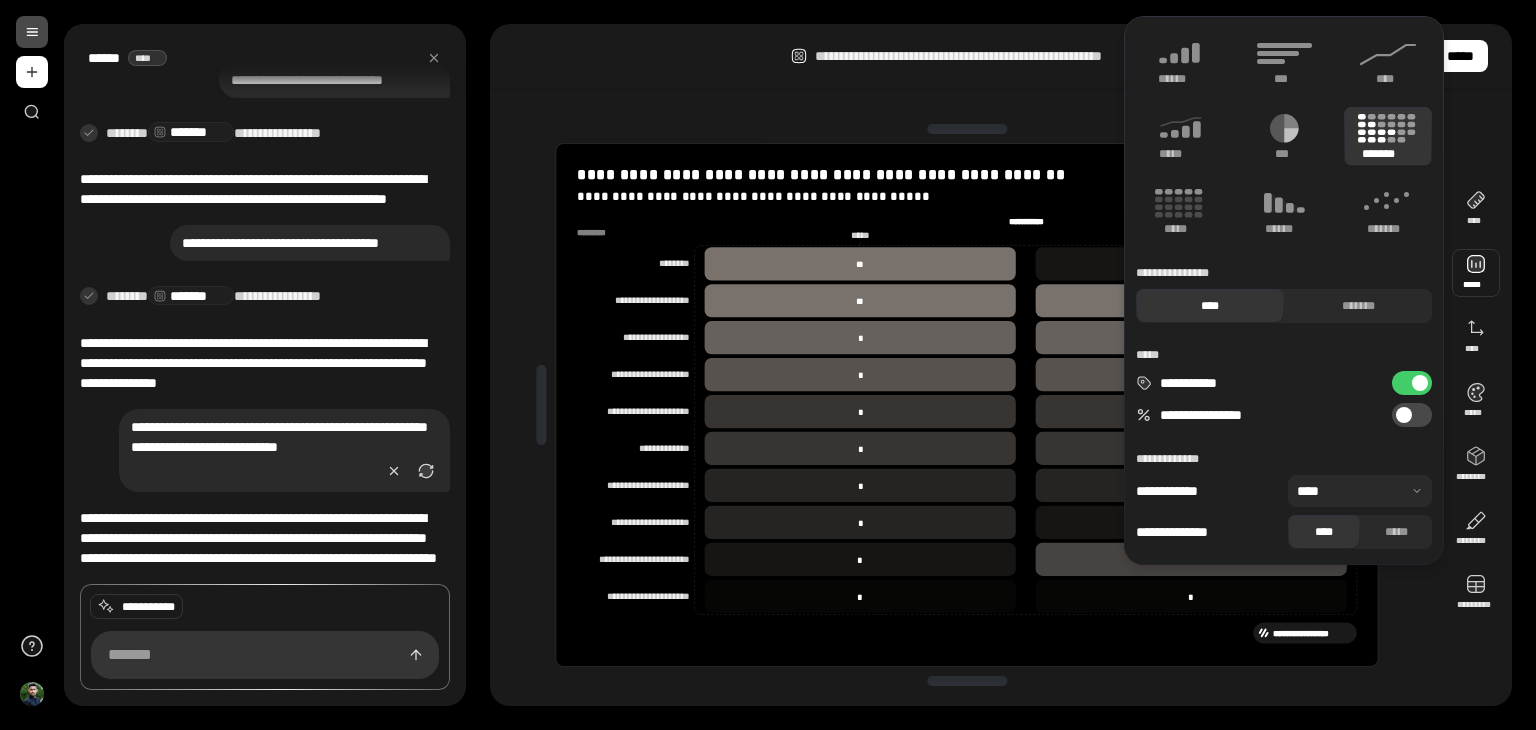 click at bounding box center [1476, 273] 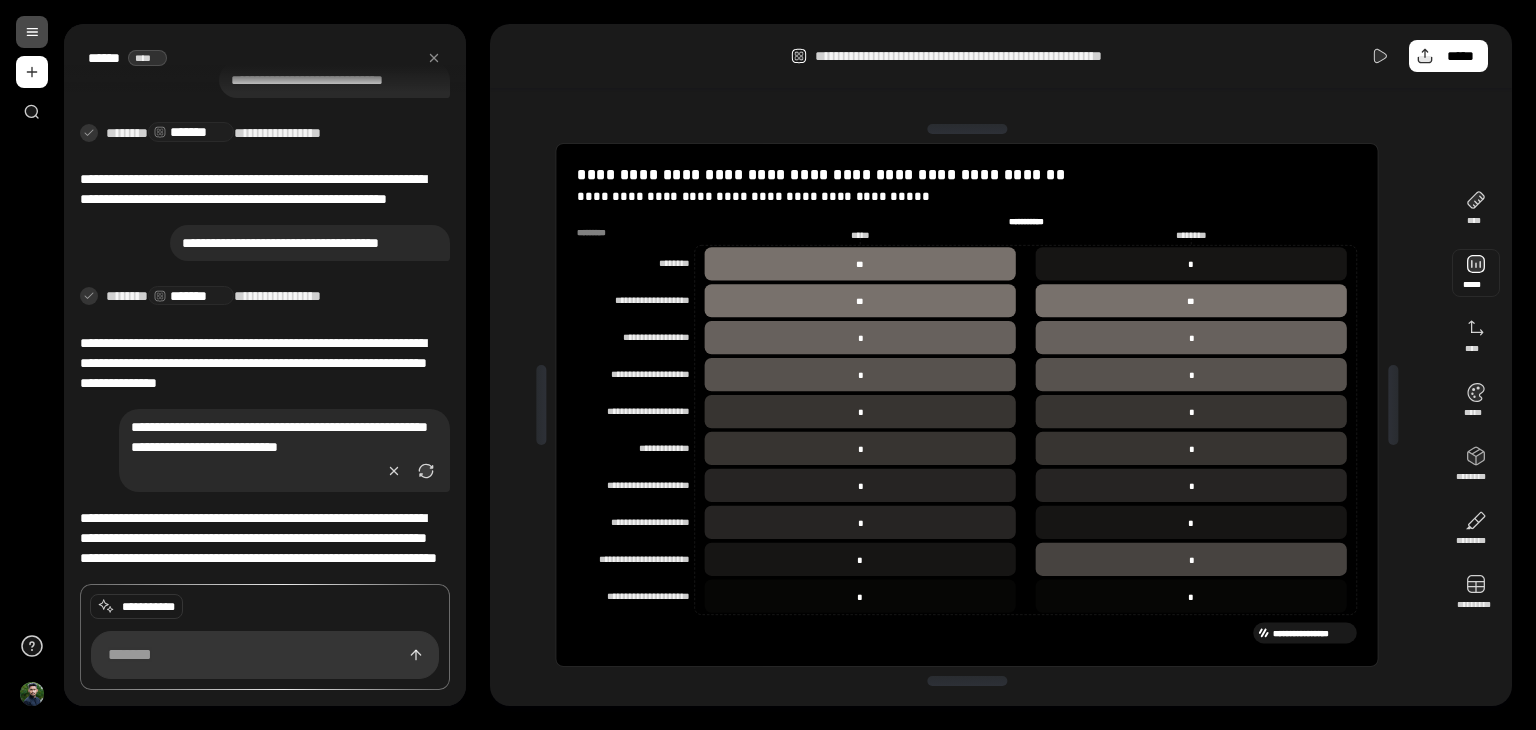 click at bounding box center [1476, 273] 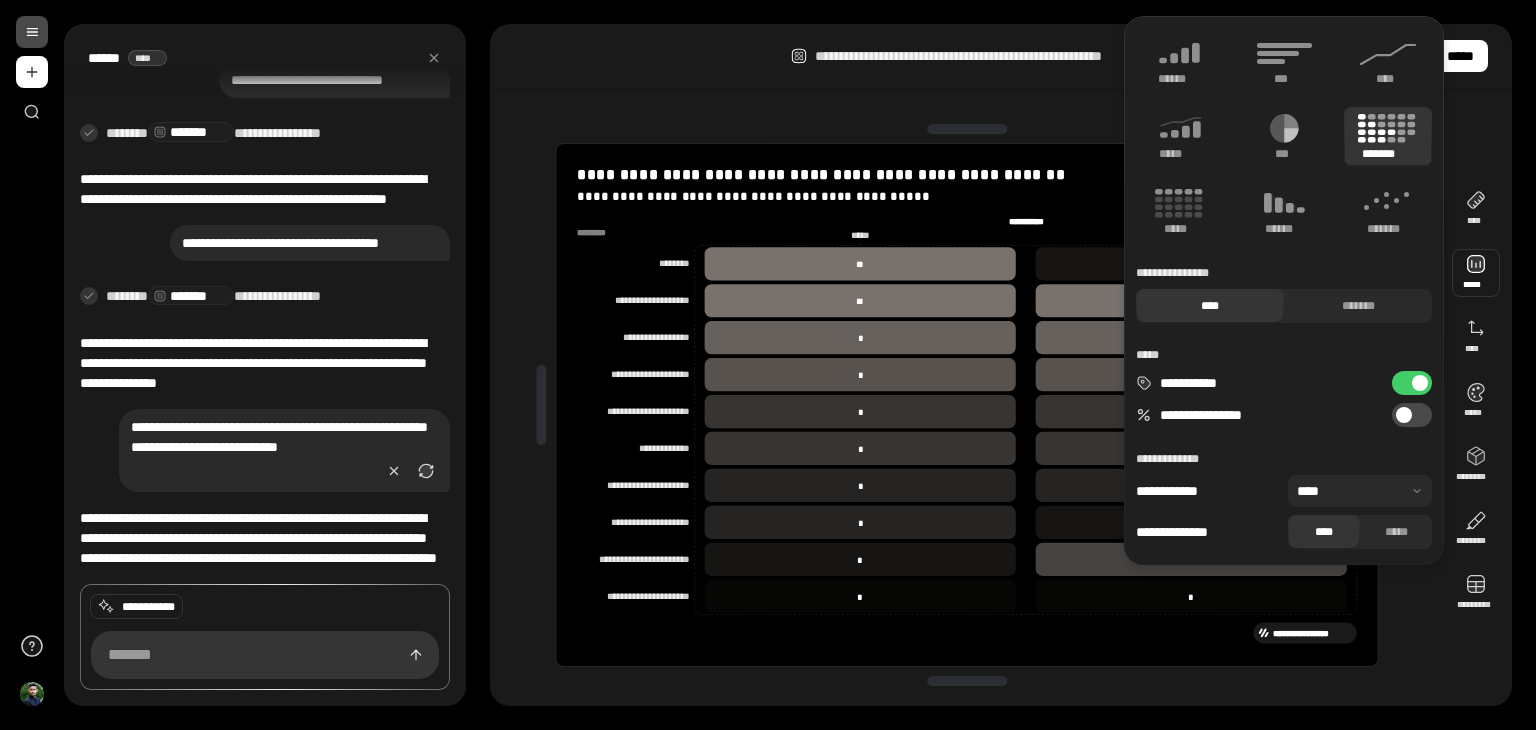 click at bounding box center (1404, 415) 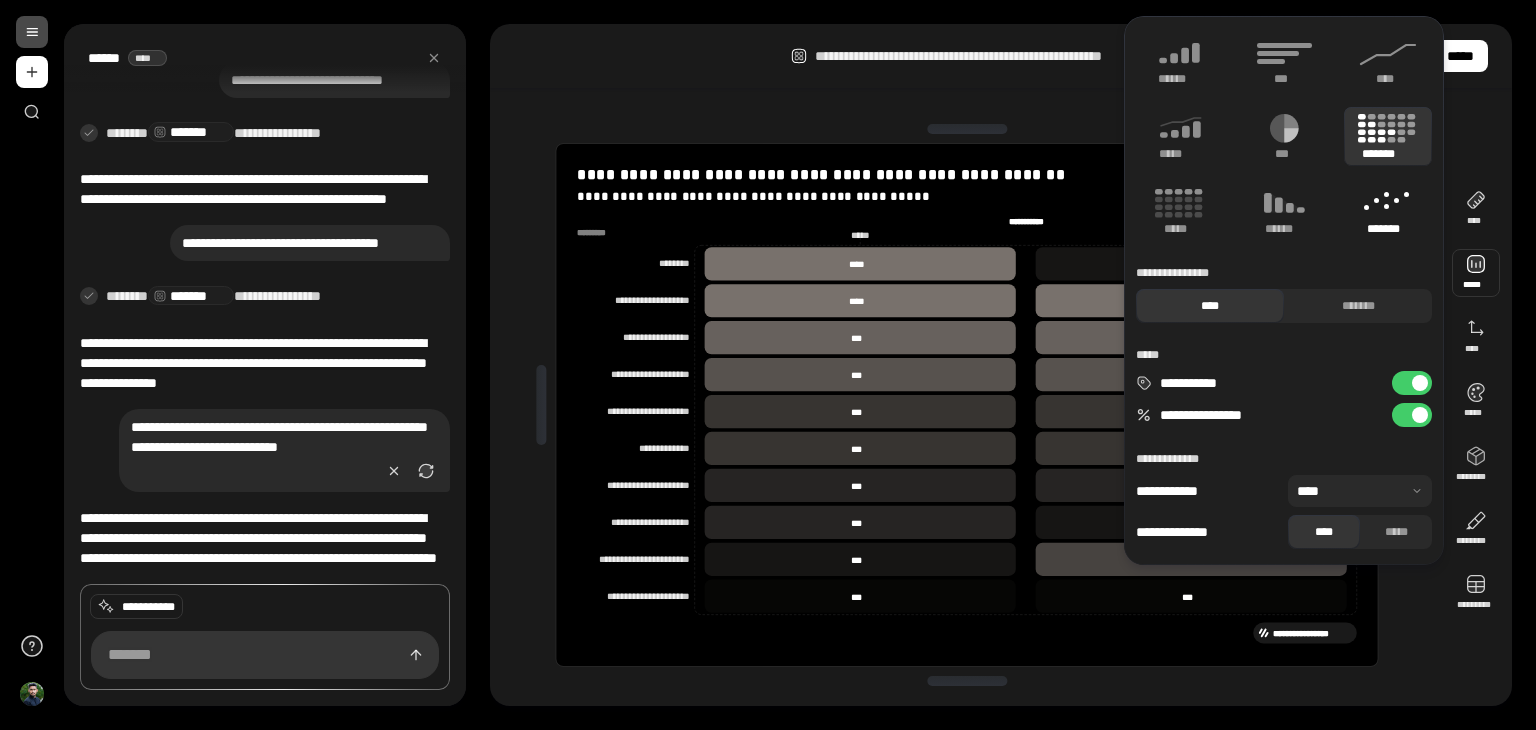 click on "*******" at bounding box center [1388, 229] 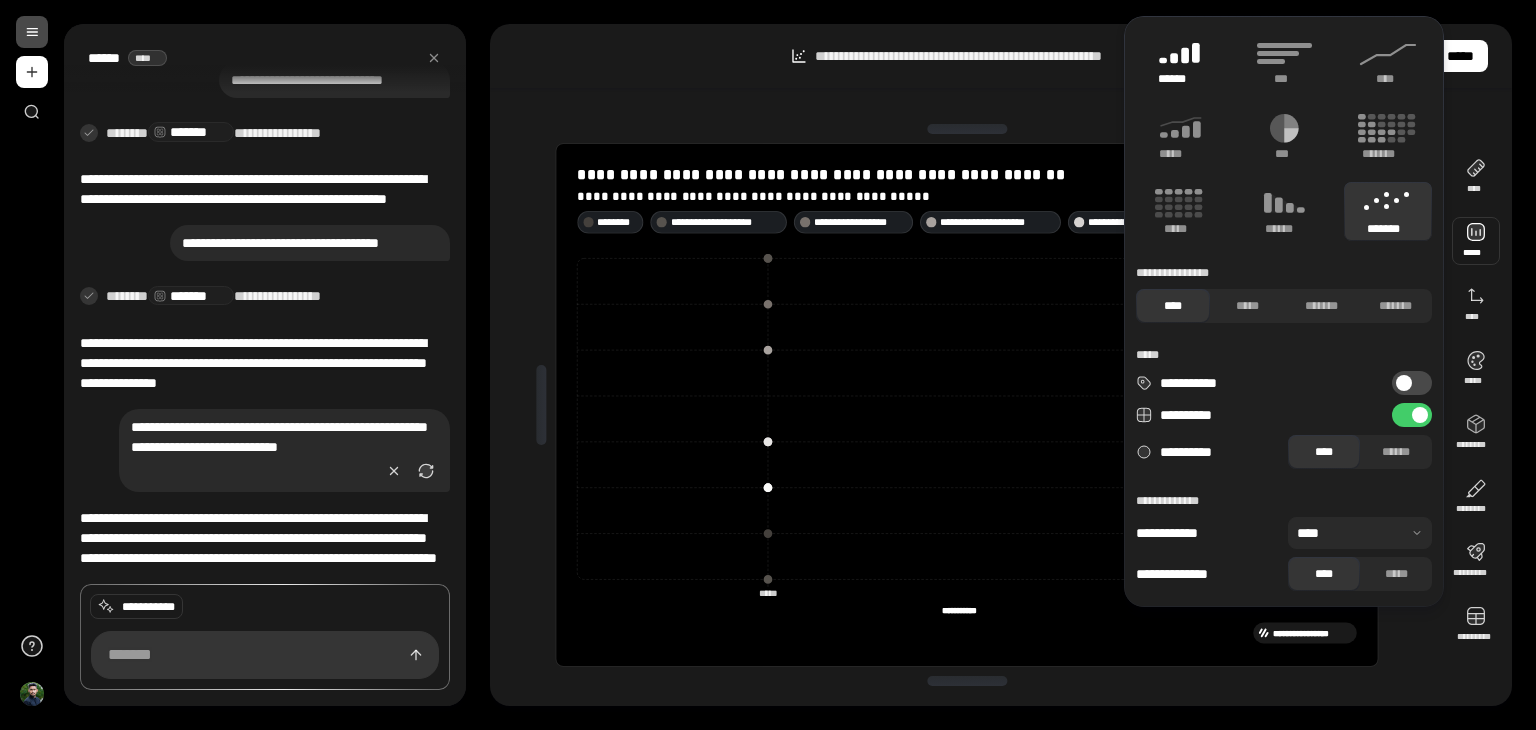 click 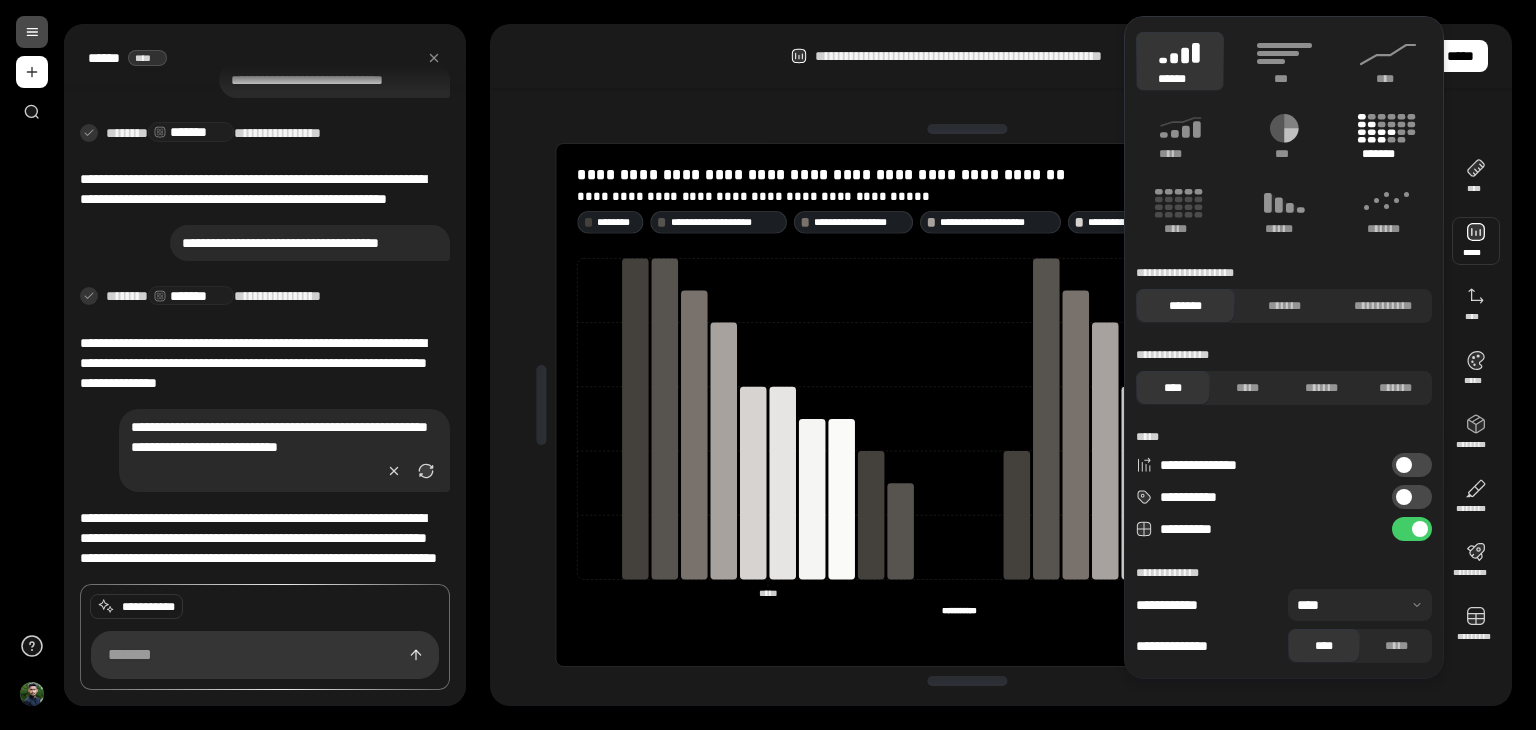 click on "*******" at bounding box center (1388, 154) 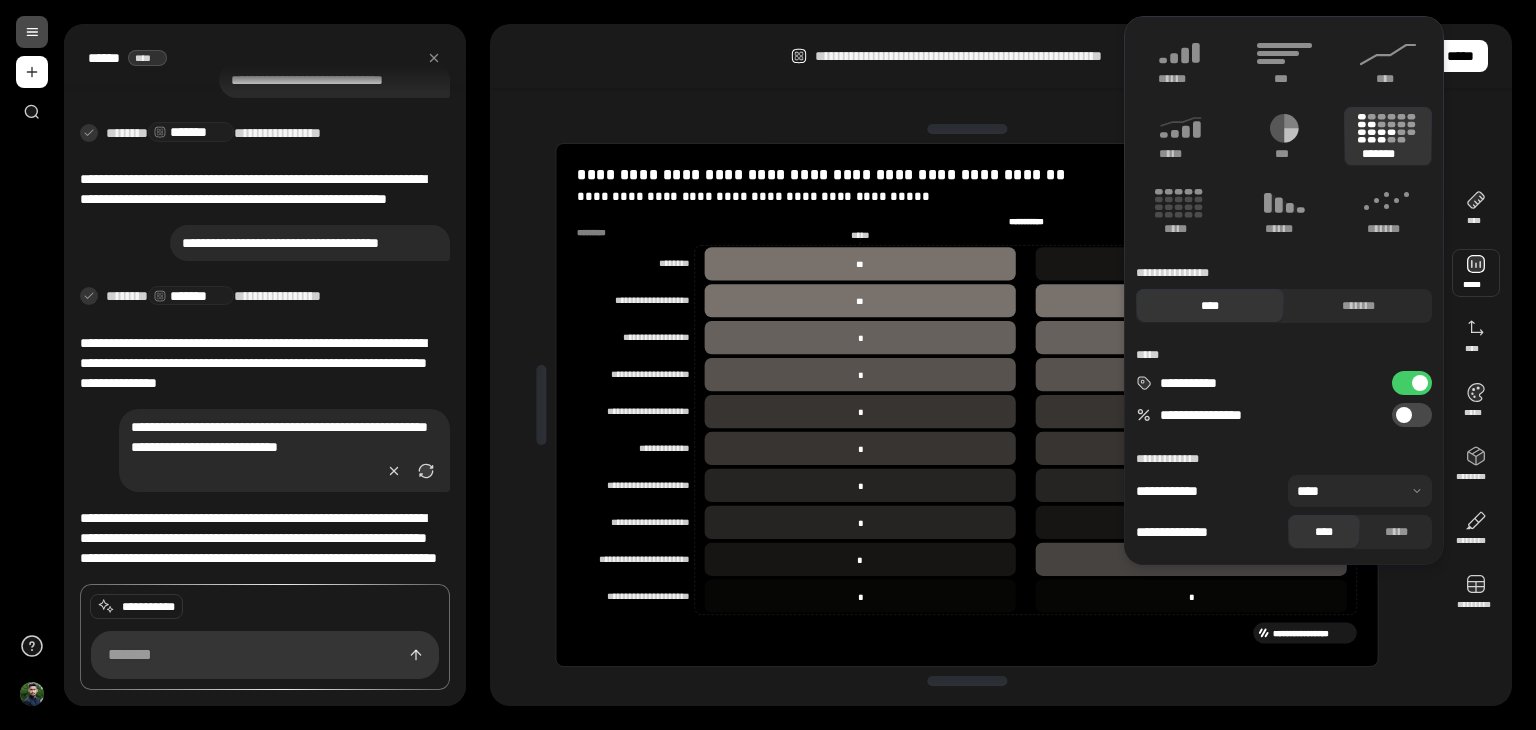 click on "**********" at bounding box center [967, 405] 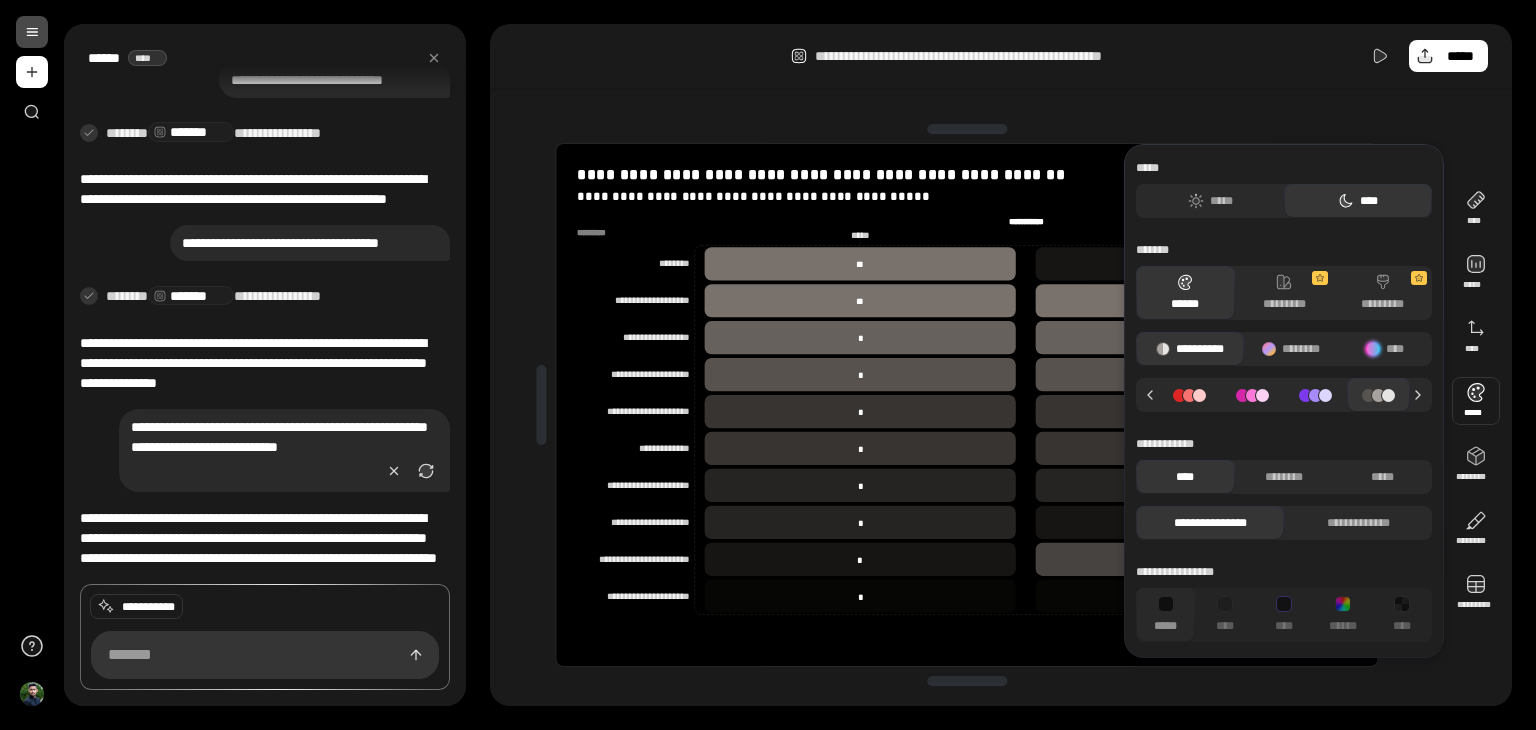 click at bounding box center [1476, 401] 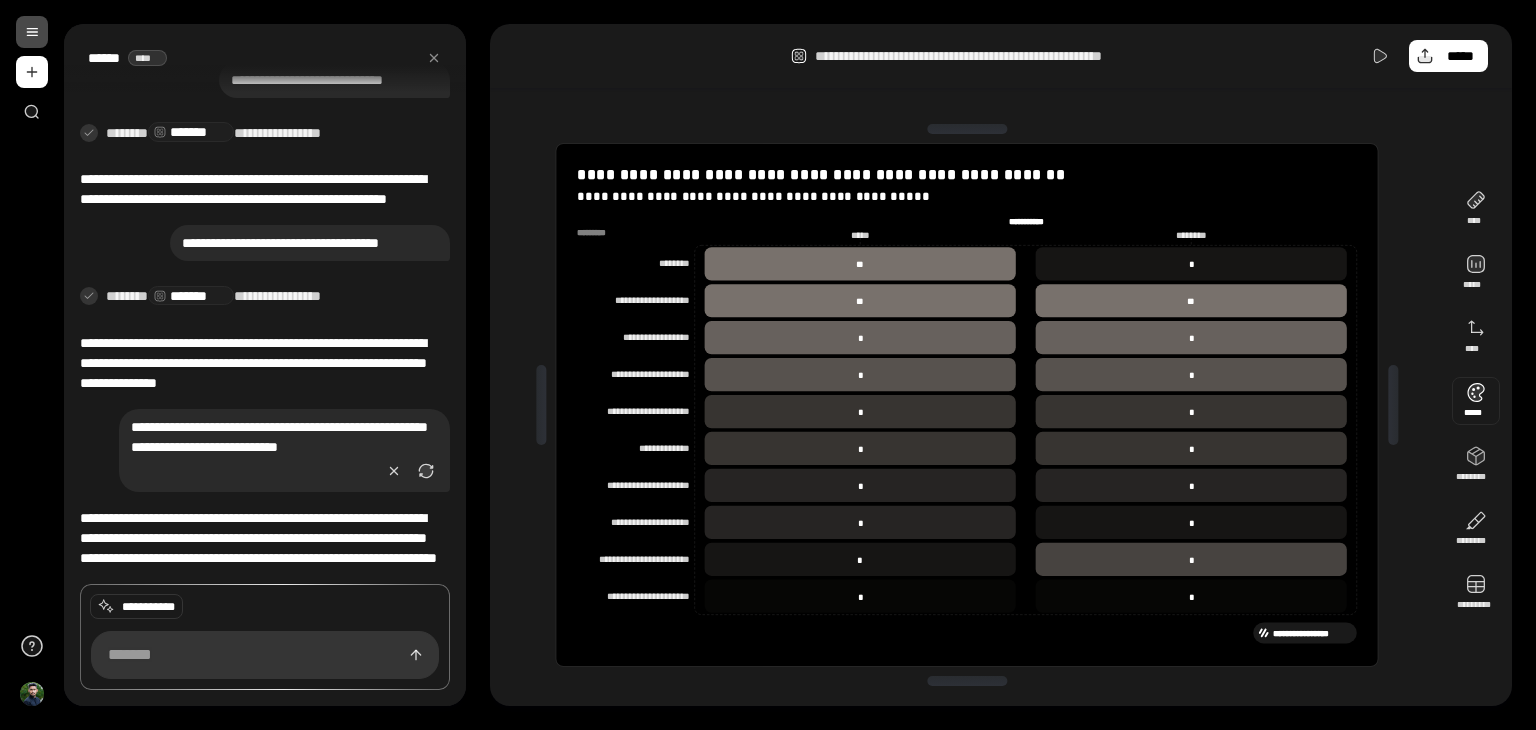 click at bounding box center [1476, 401] 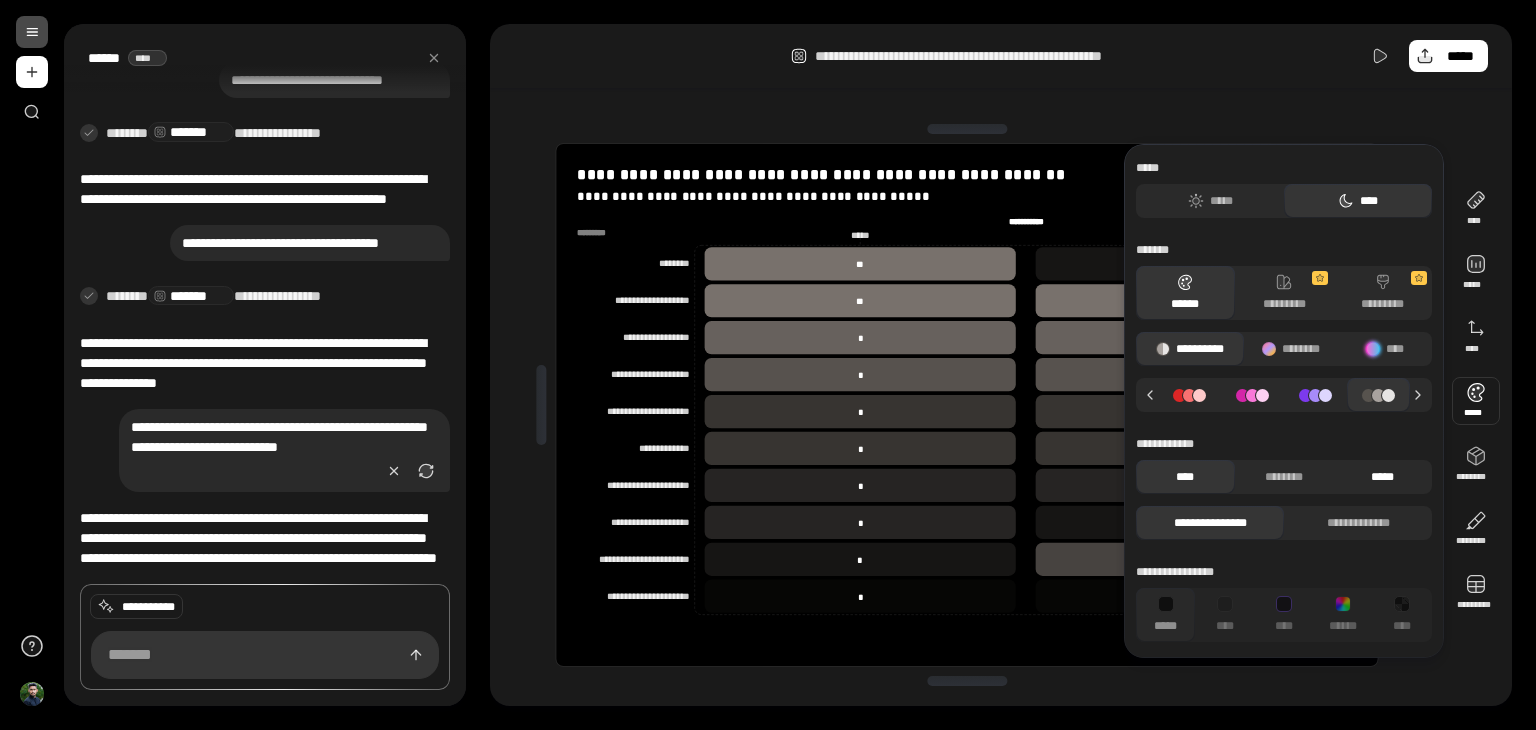 click on "*****" at bounding box center [1382, 477] 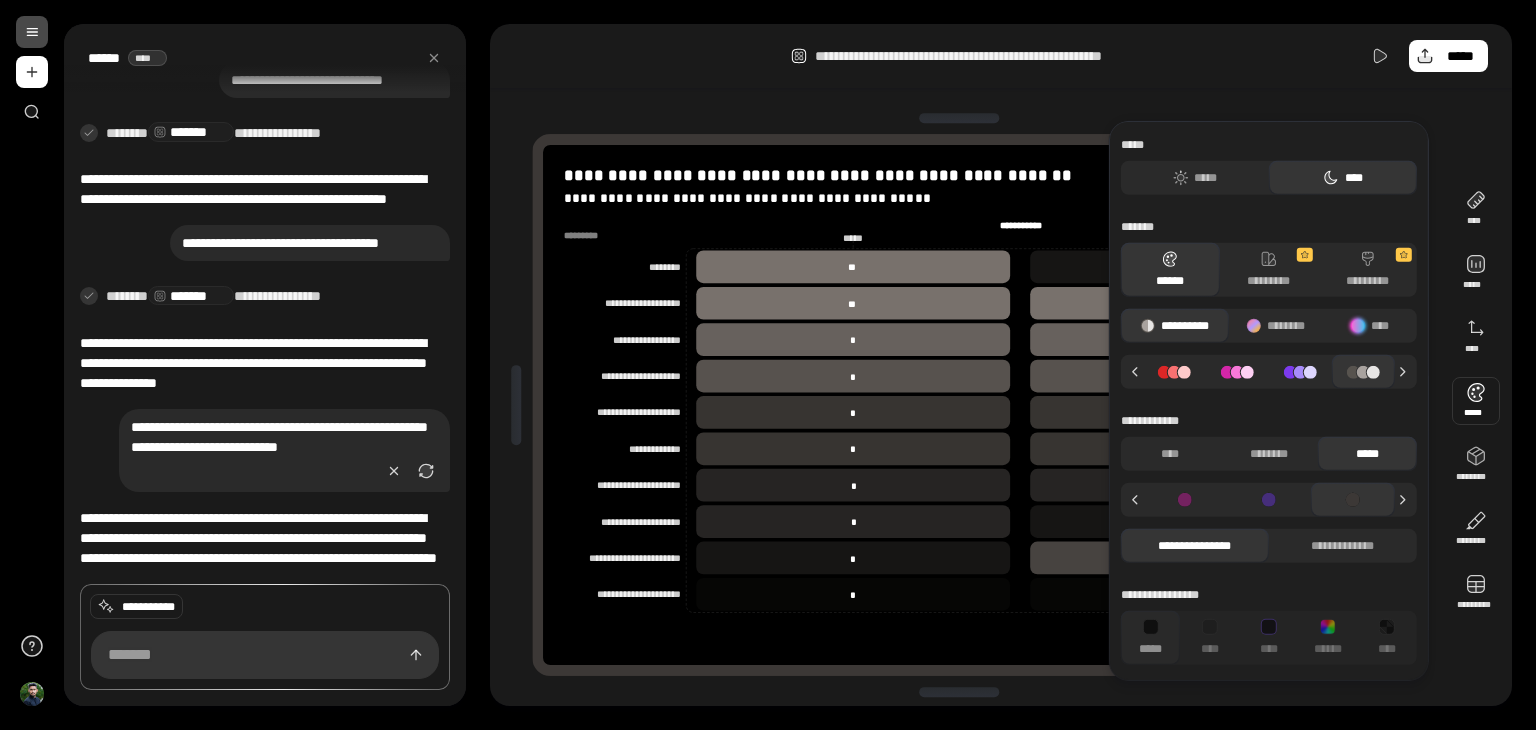 click on "*****" at bounding box center [1367, 454] 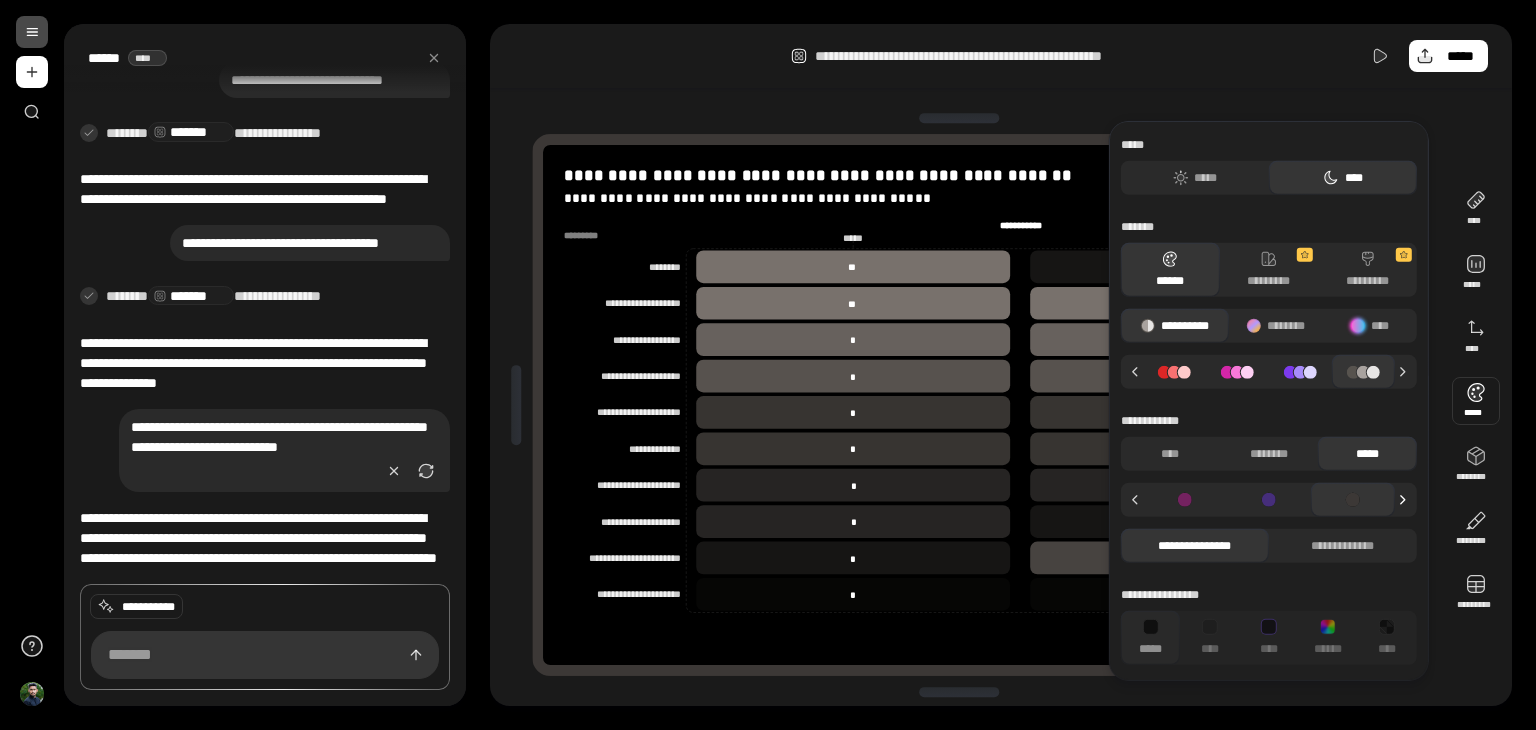 click 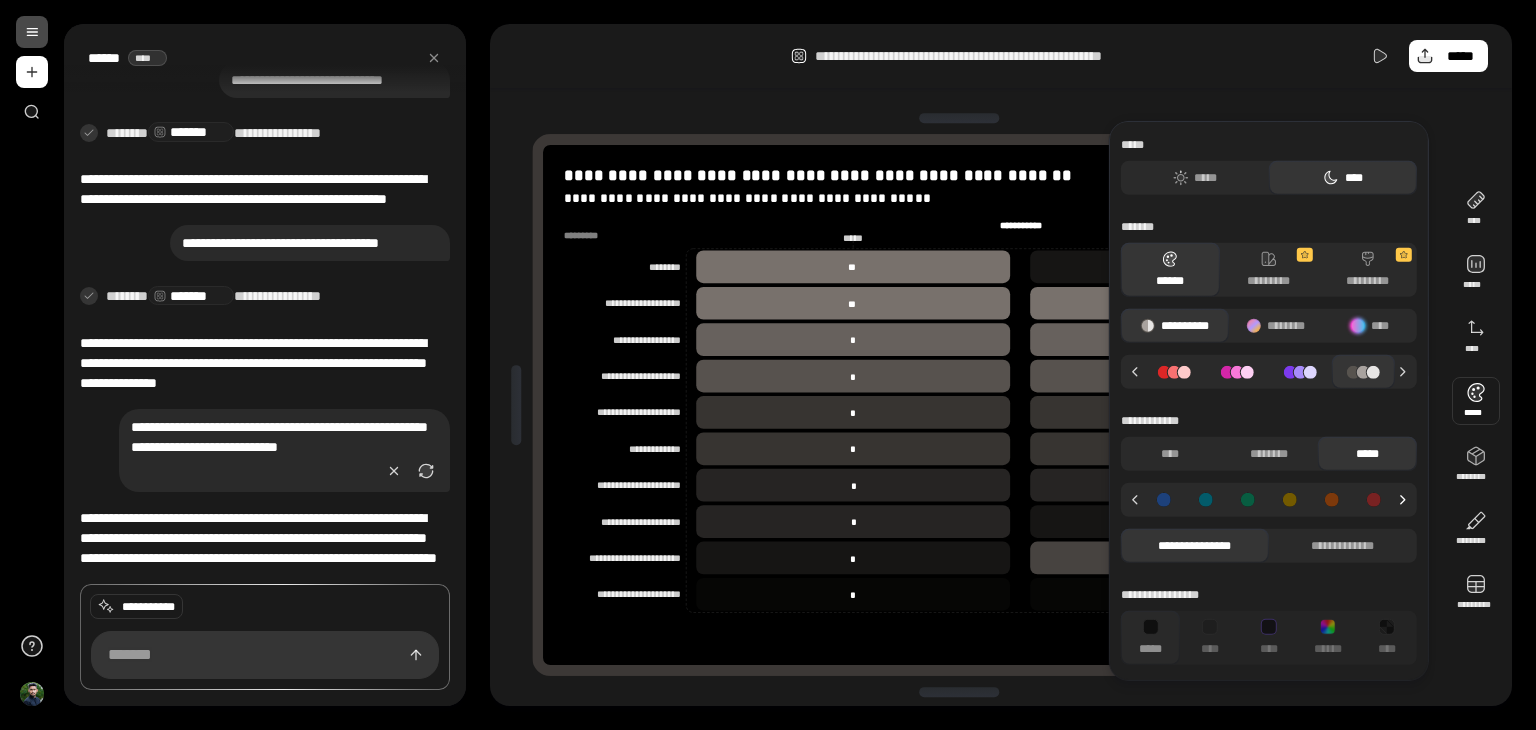 click 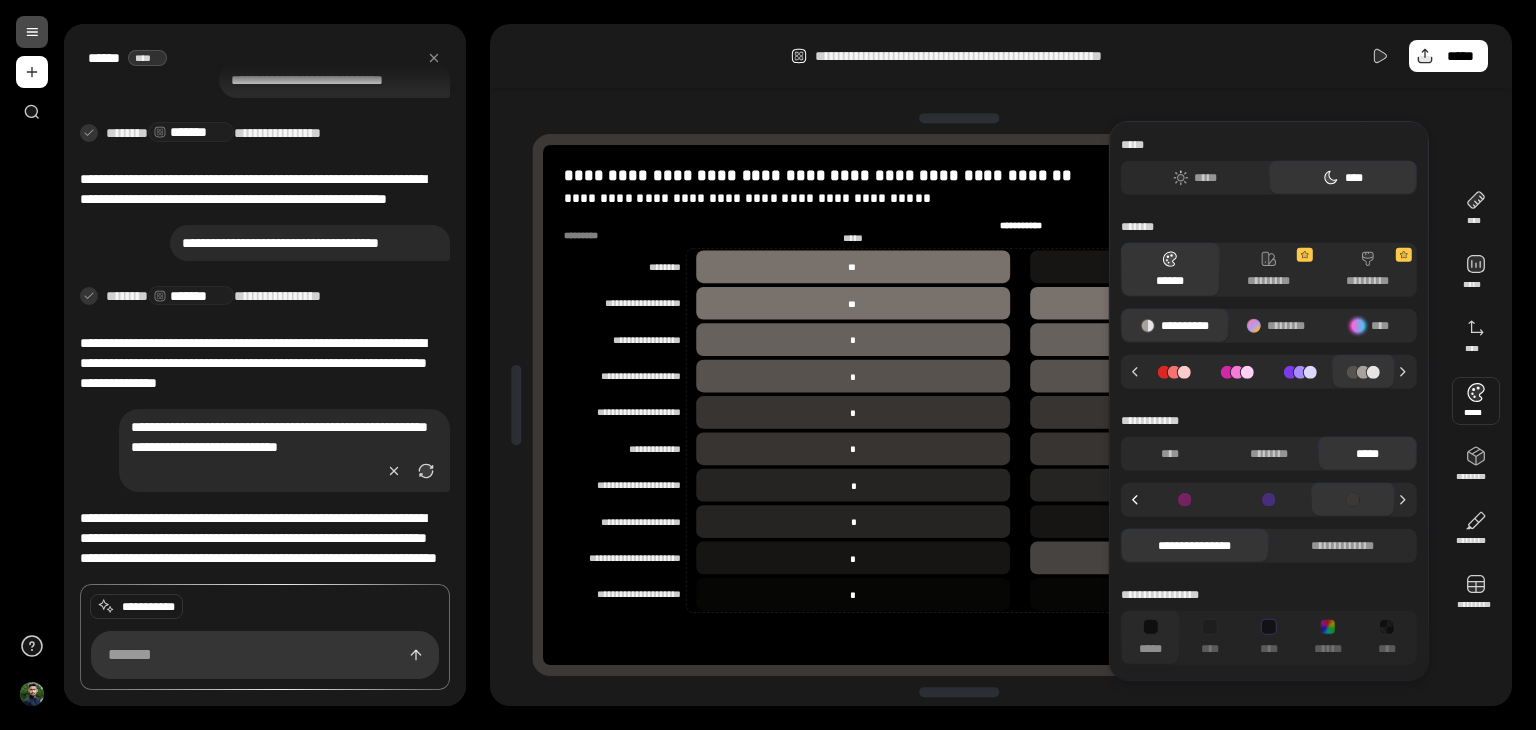 click 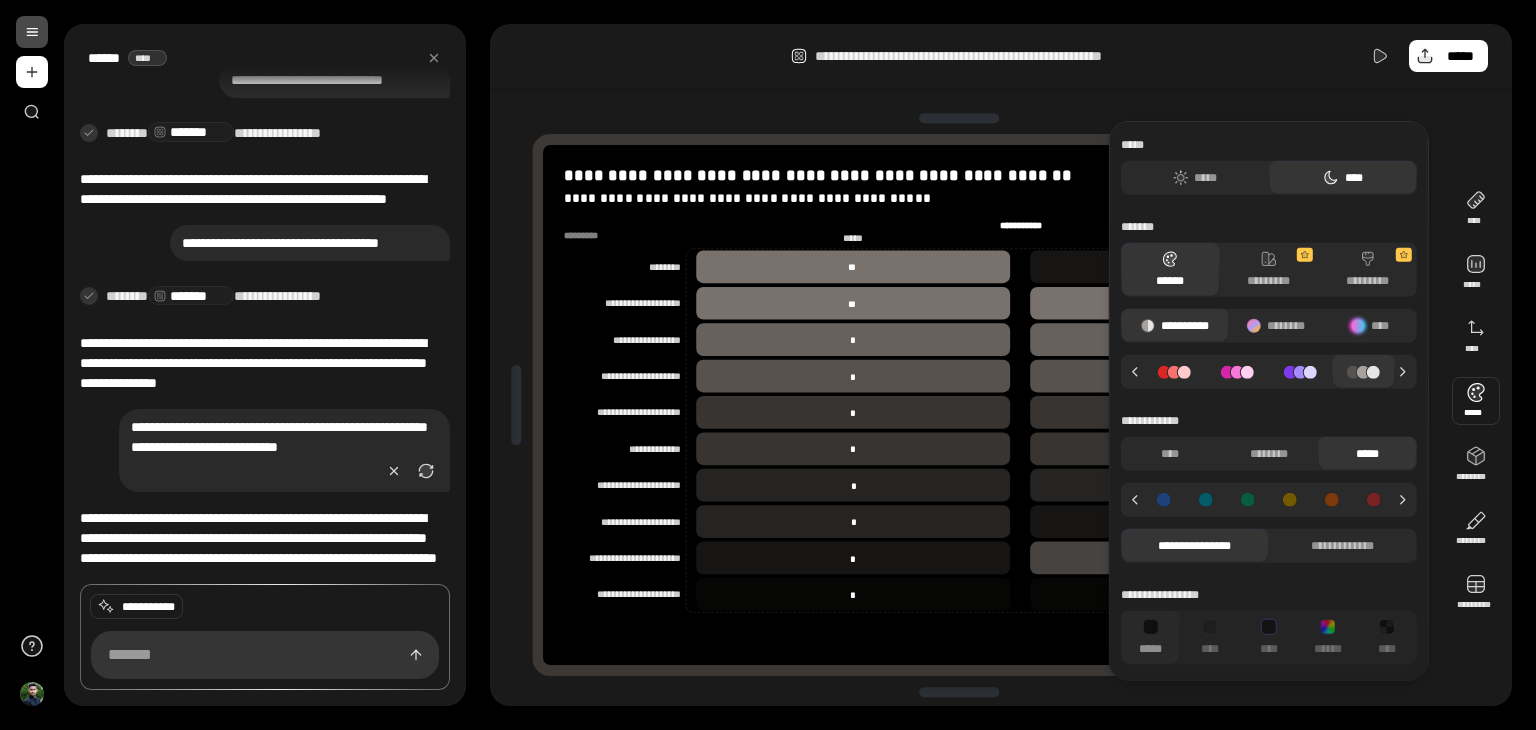 click at bounding box center [1374, 500] 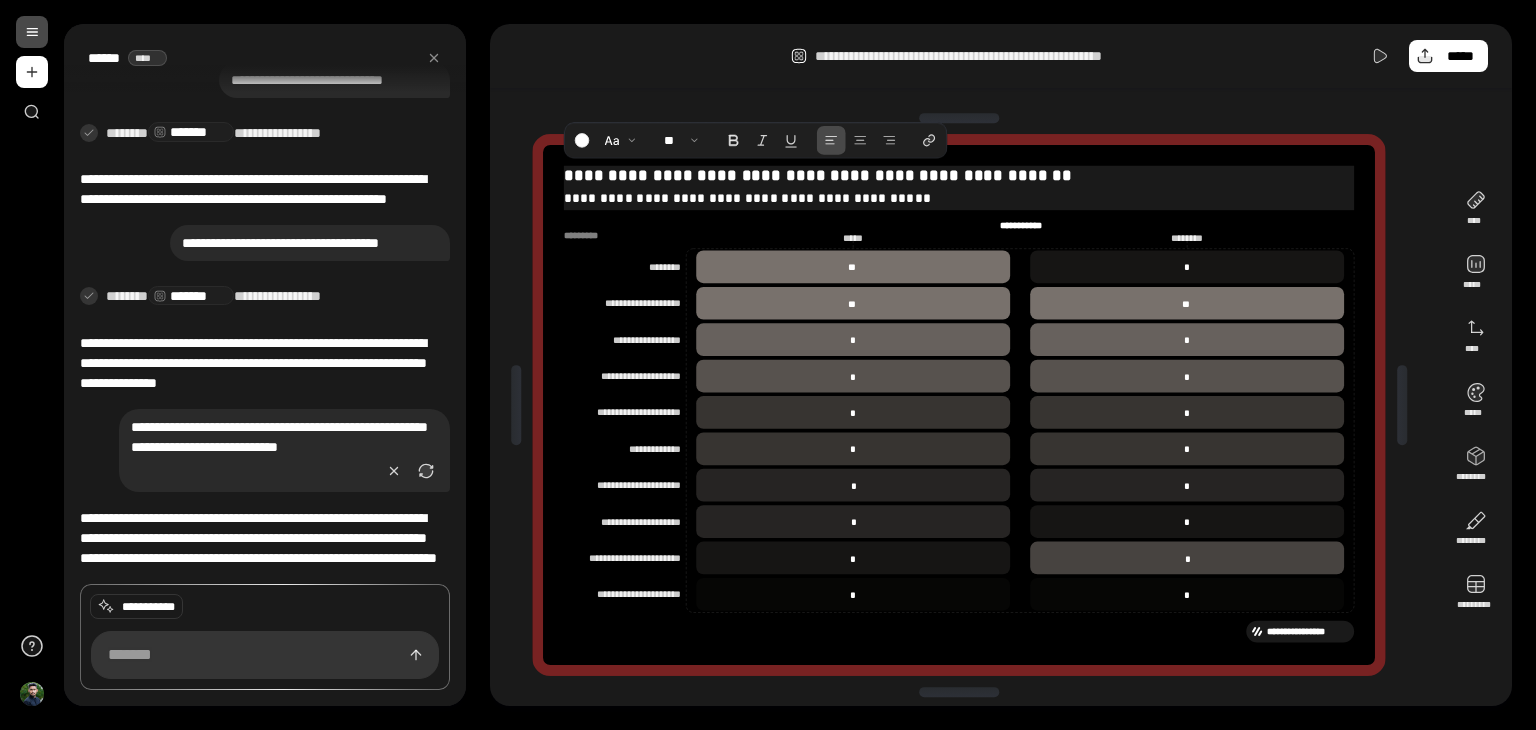click on "**********" at bounding box center (959, 176) 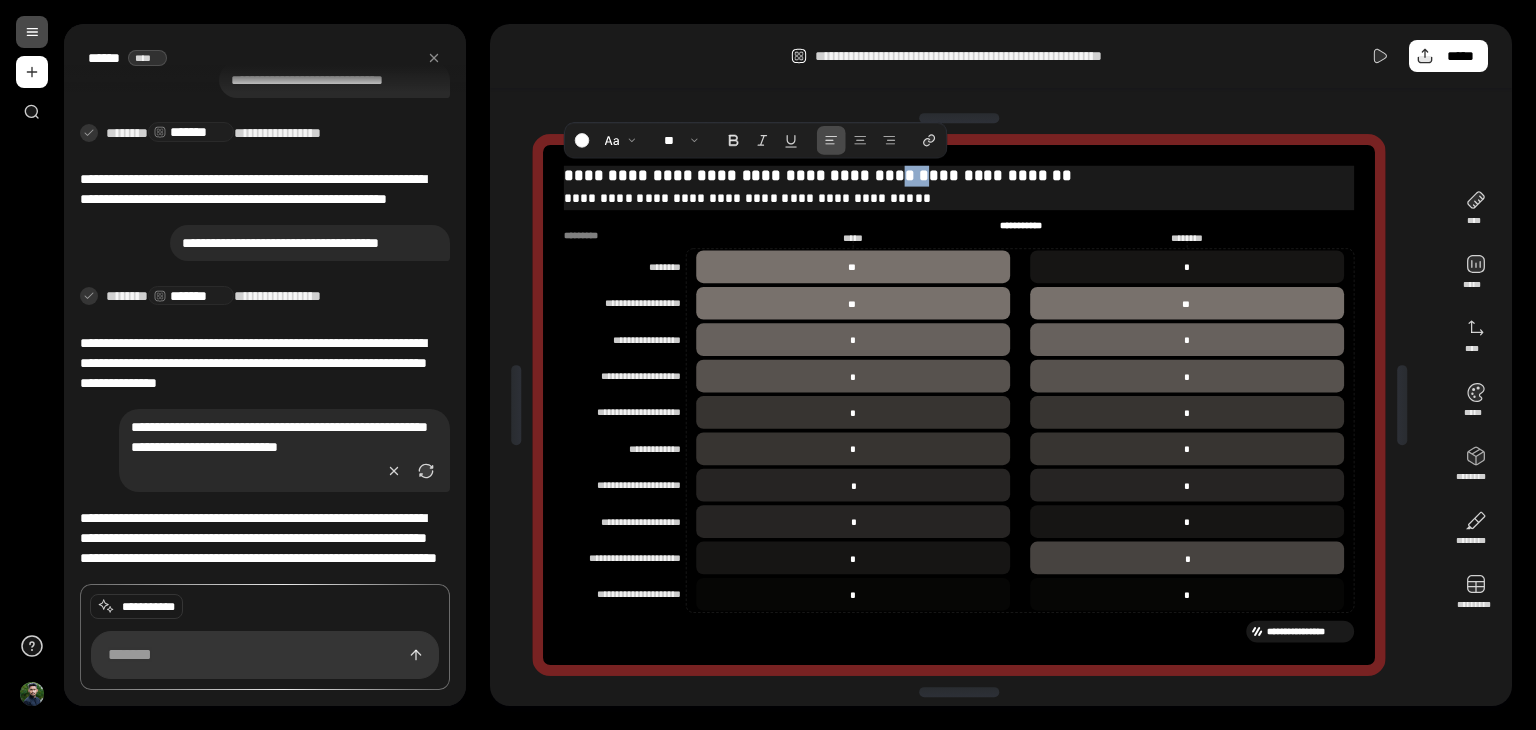 click on "**********" at bounding box center (959, 176) 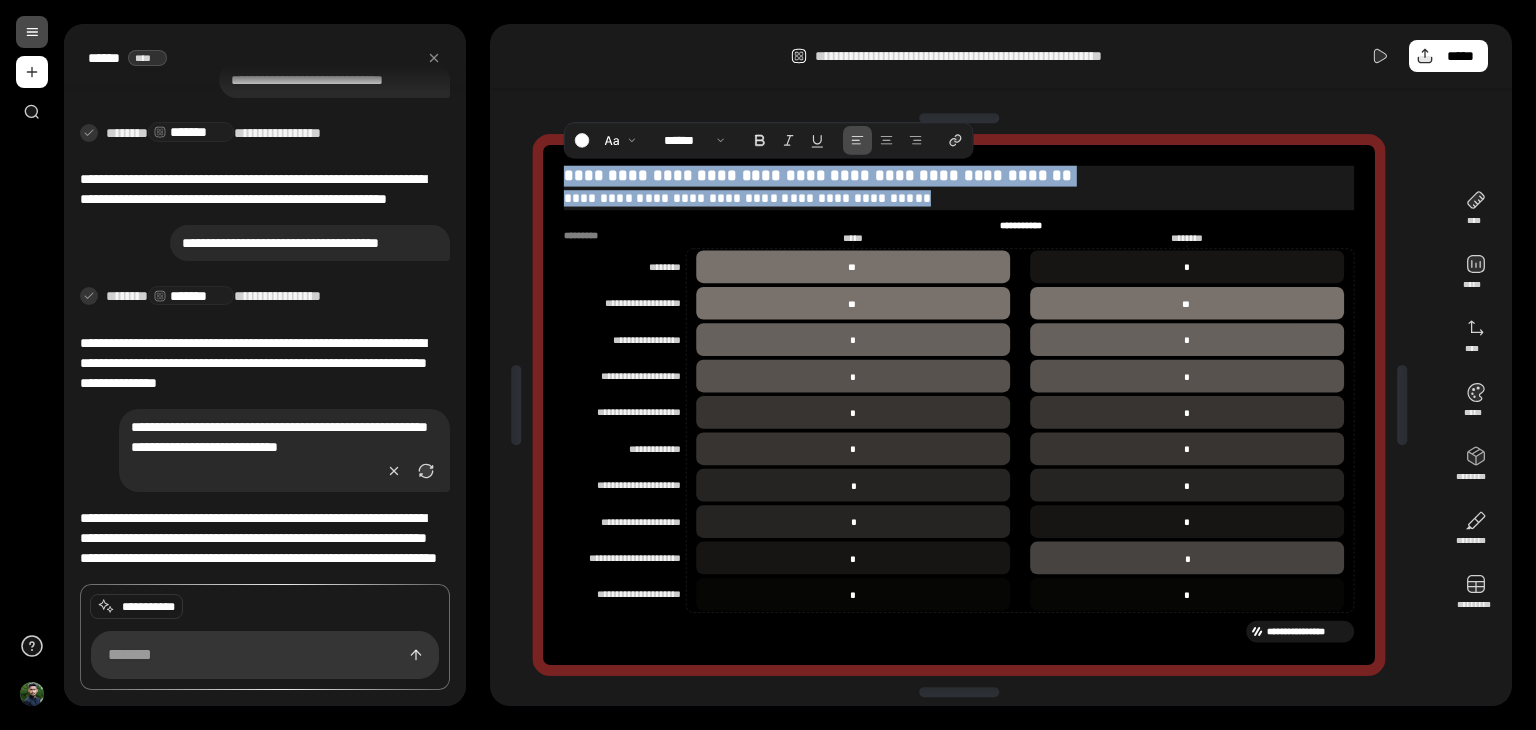 drag, startPoint x: 900, startPoint y: 194, endPoint x: 564, endPoint y: 177, distance: 336.42978 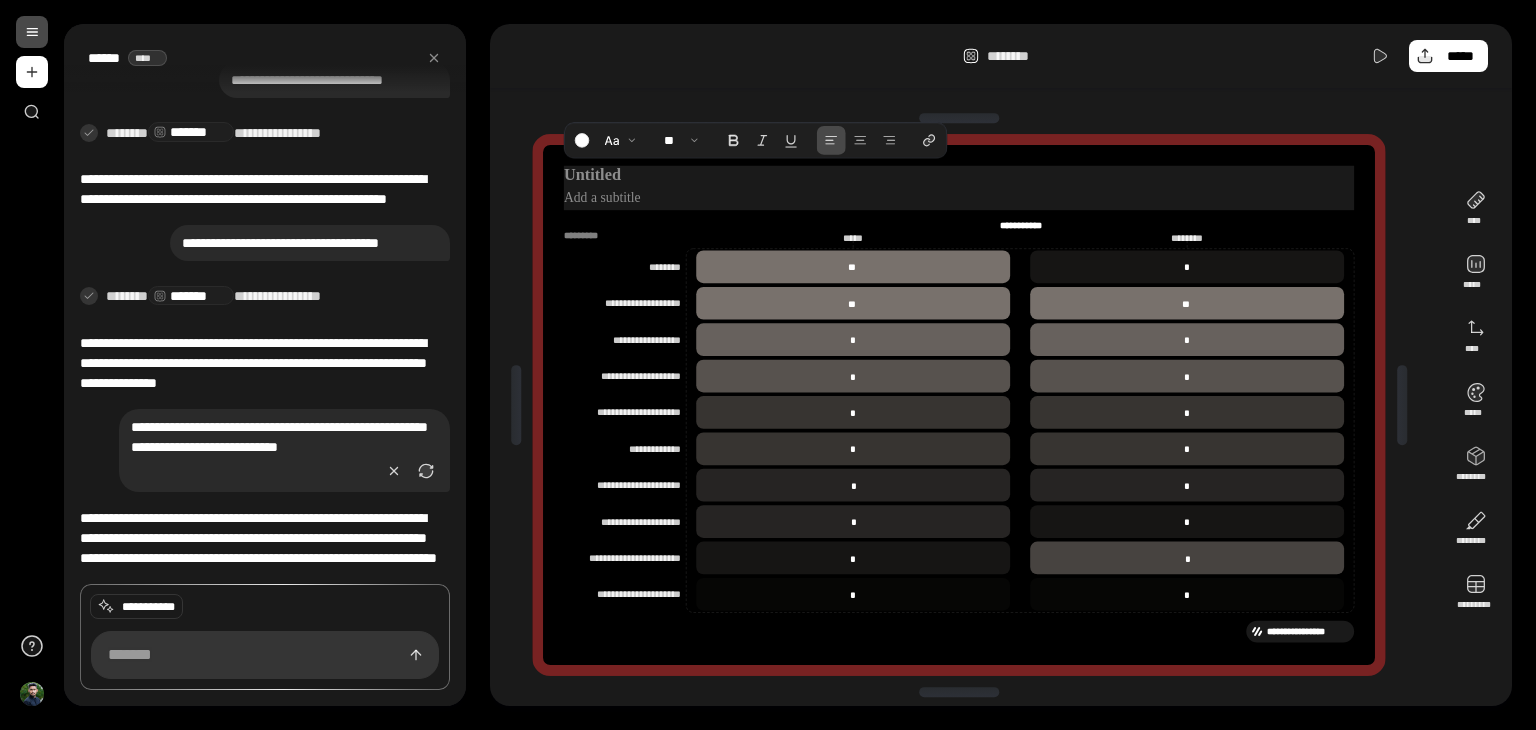 click 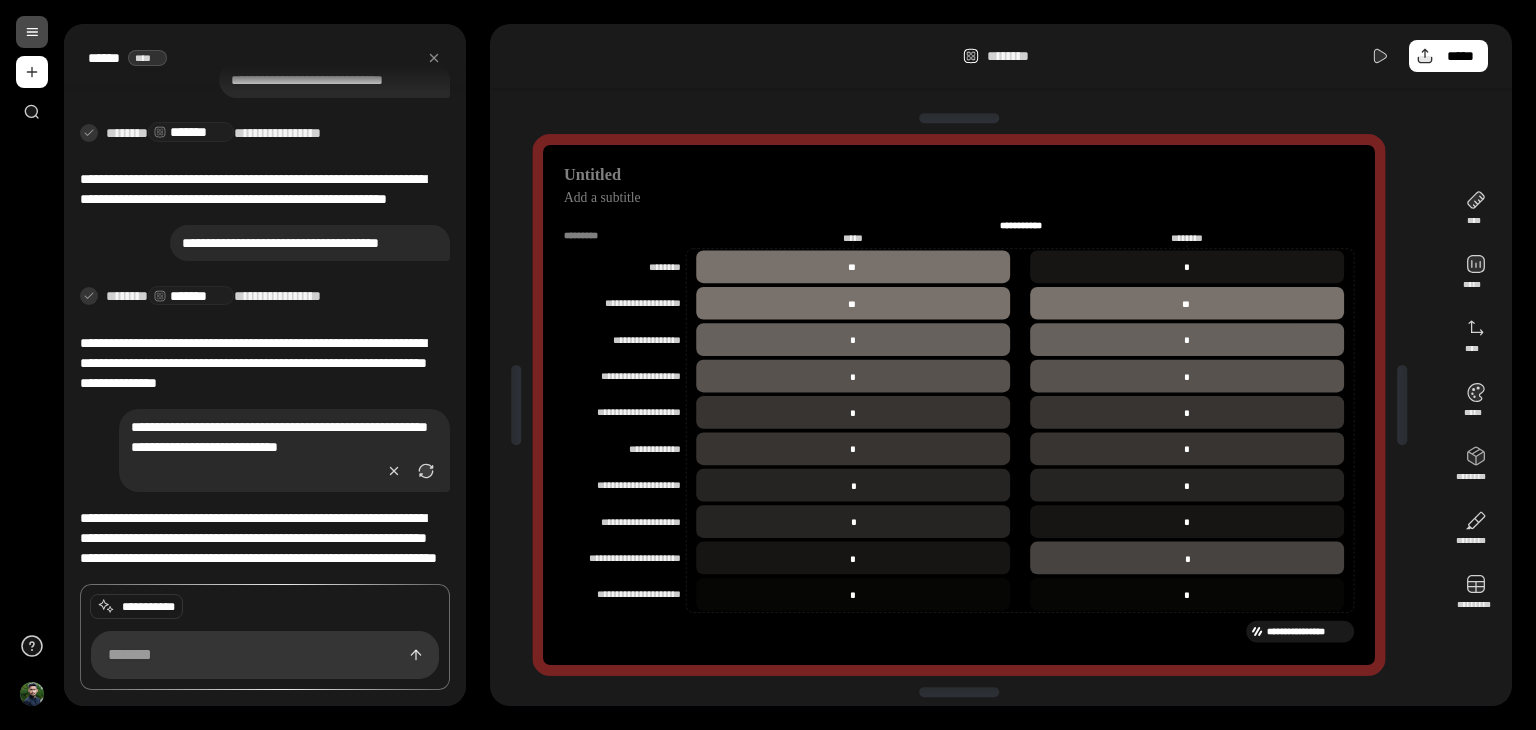 click on "**********" at bounding box center [960, 405] 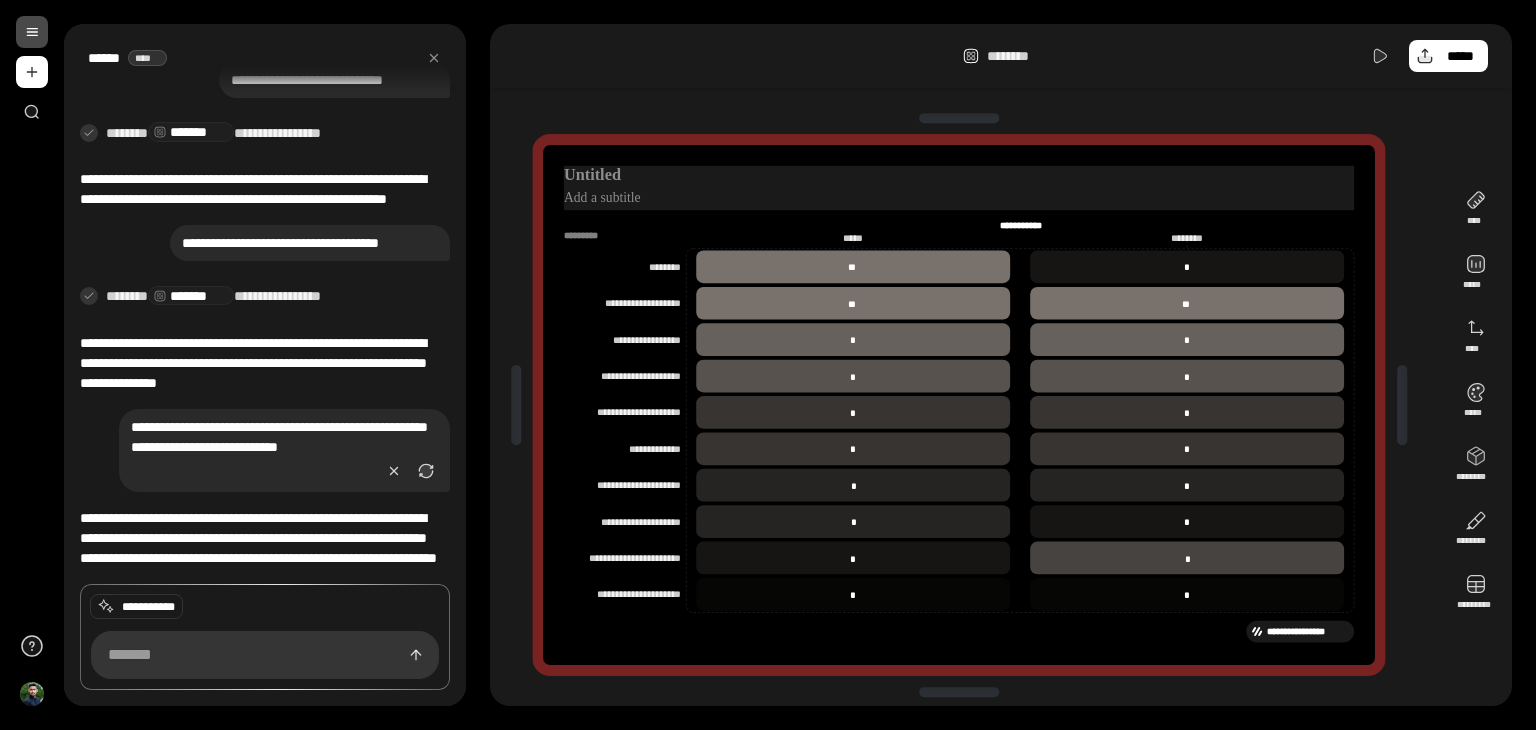 click at bounding box center (959, 176) 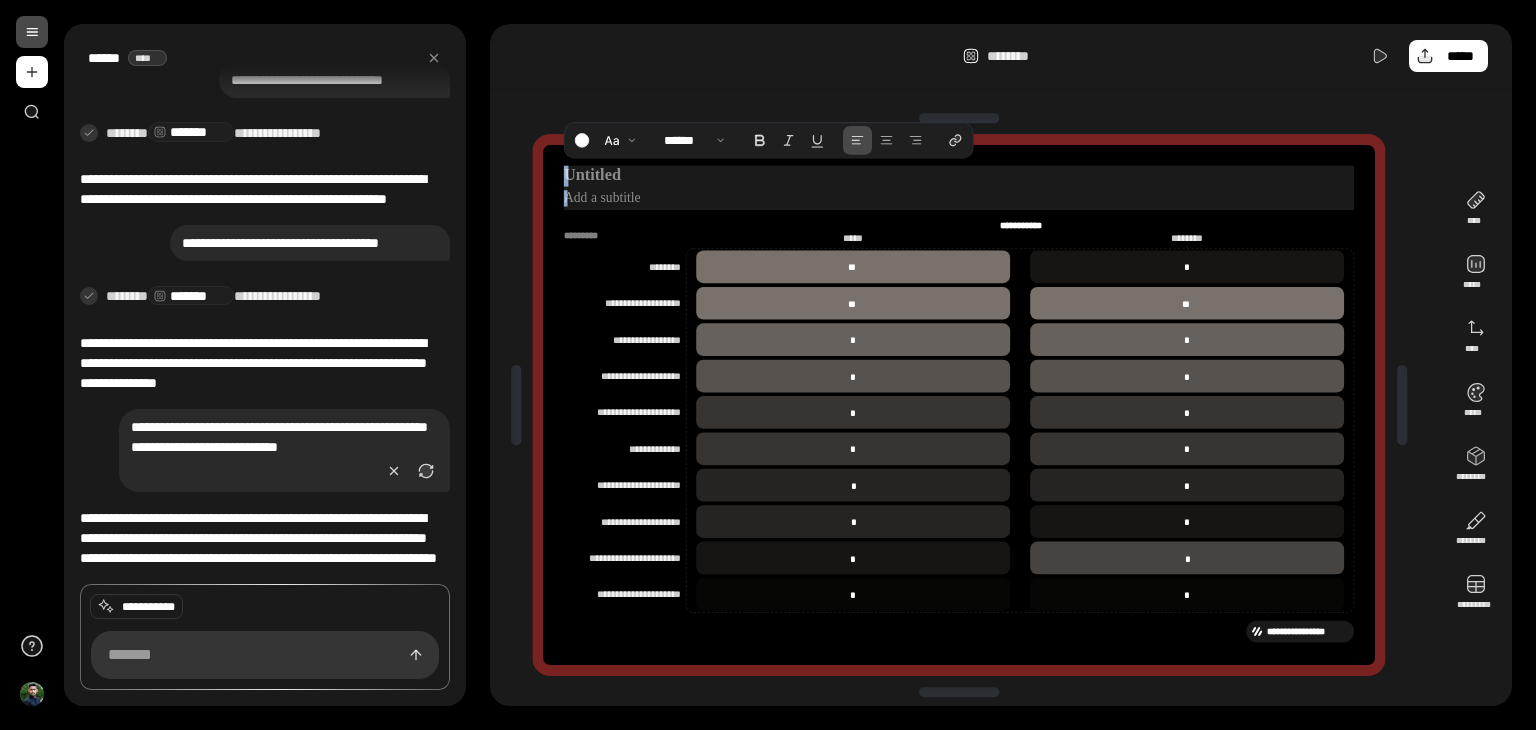 click at bounding box center [959, 176] 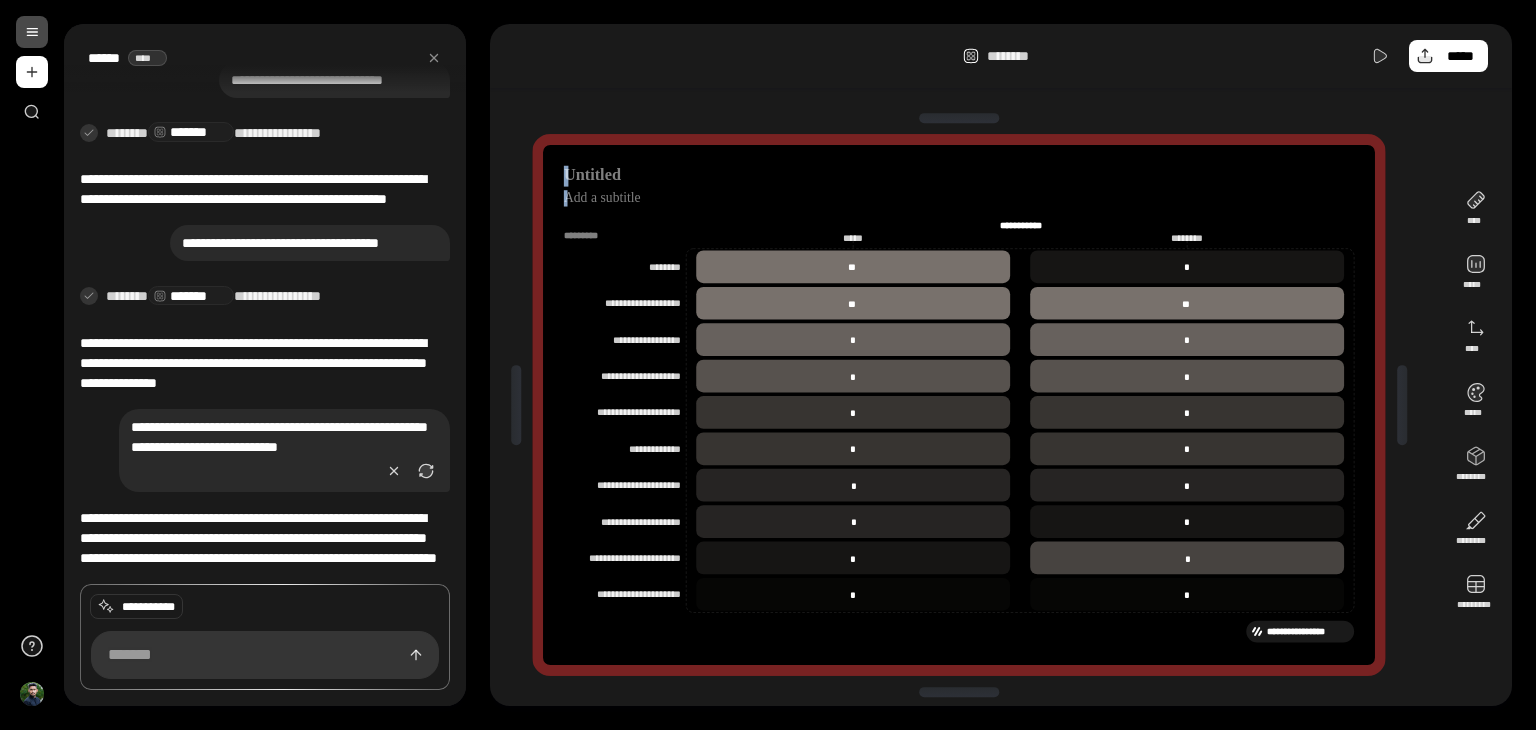 click on "*********" 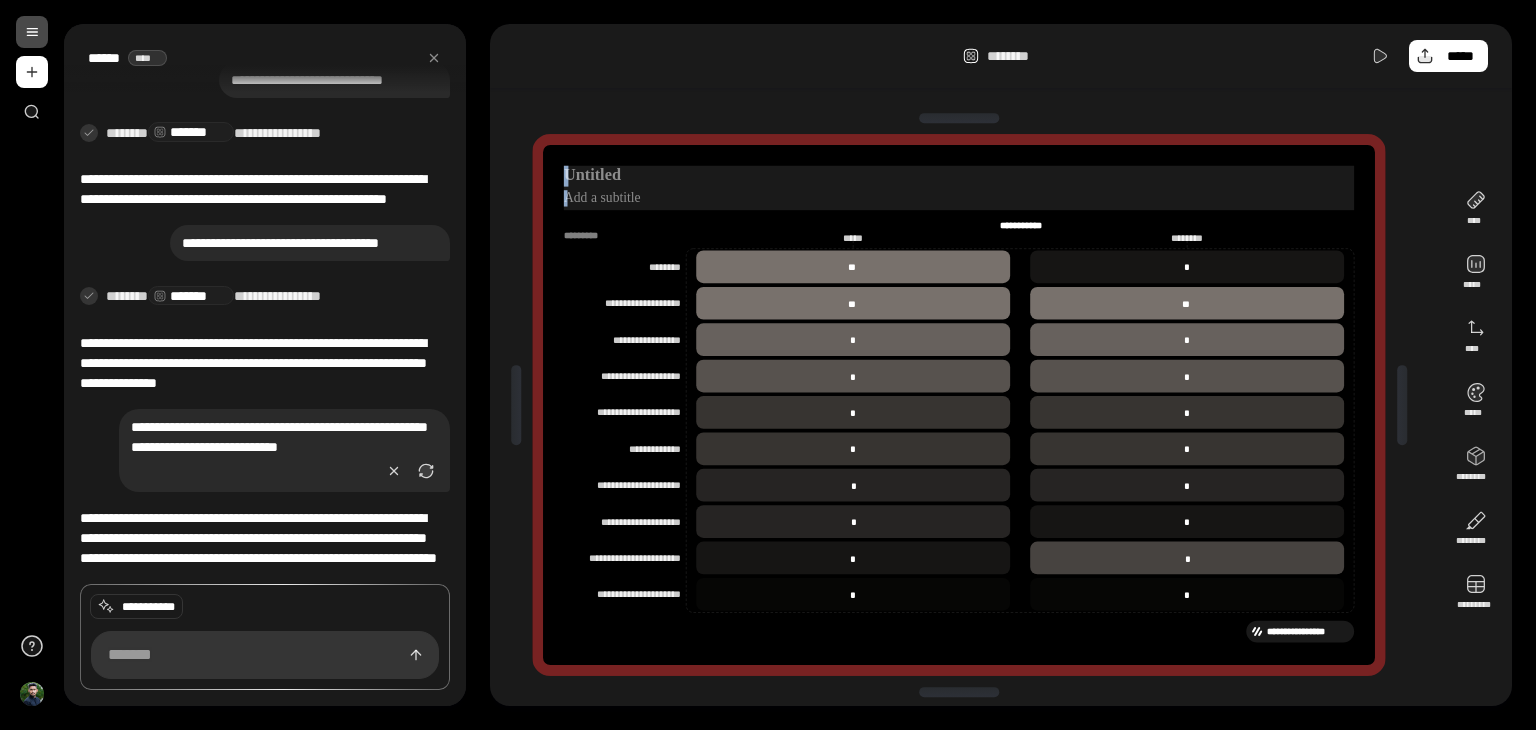 click at bounding box center [959, 198] 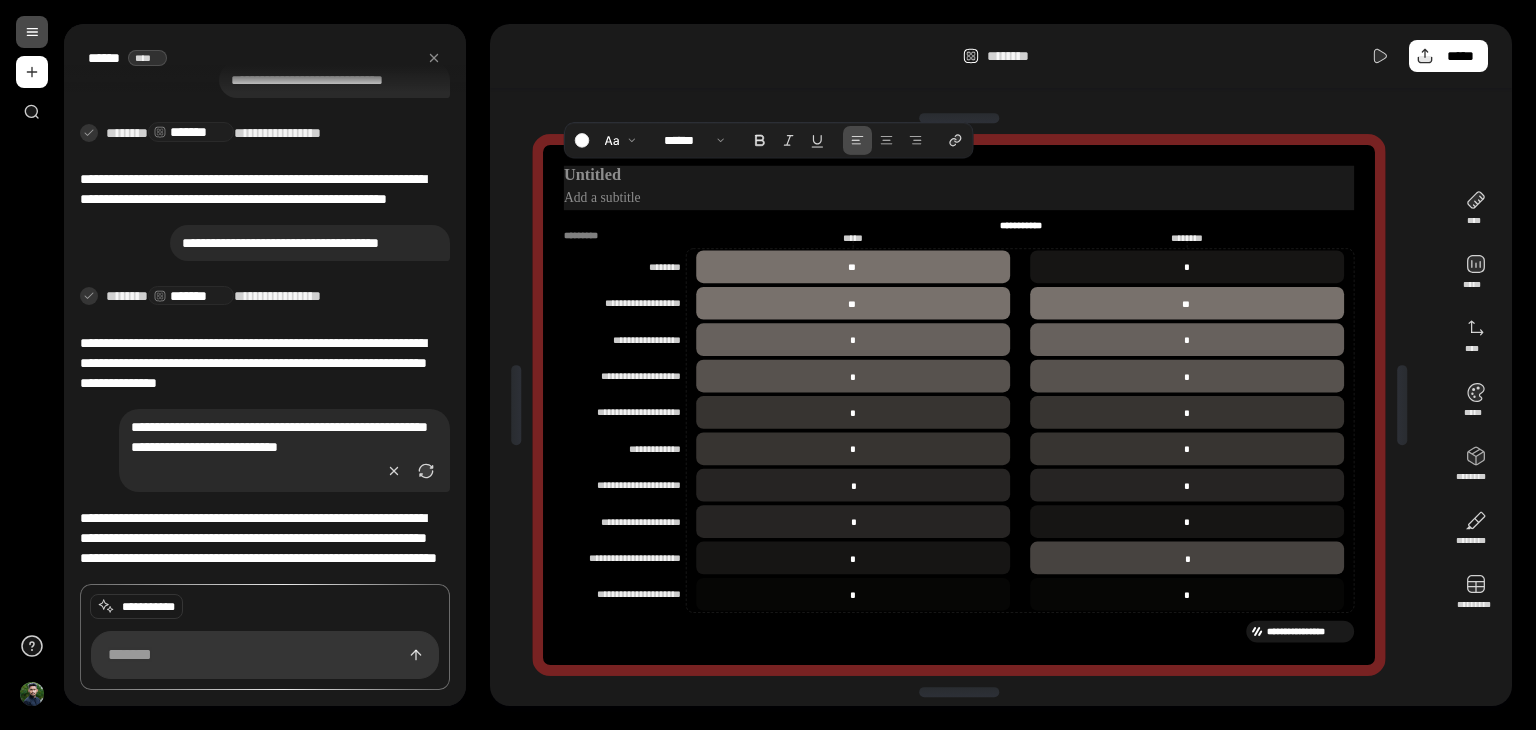click at bounding box center (959, 118) 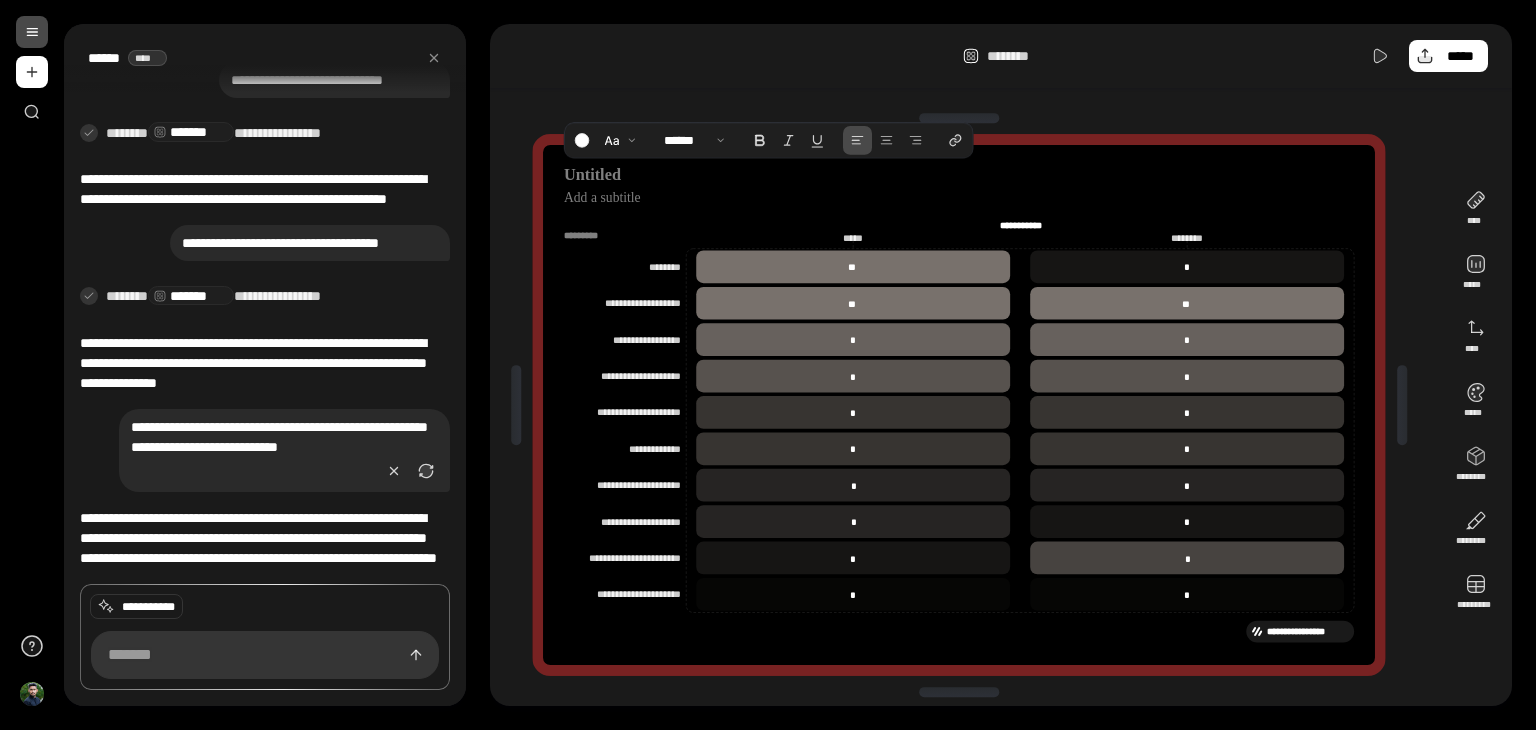 click on "**********" 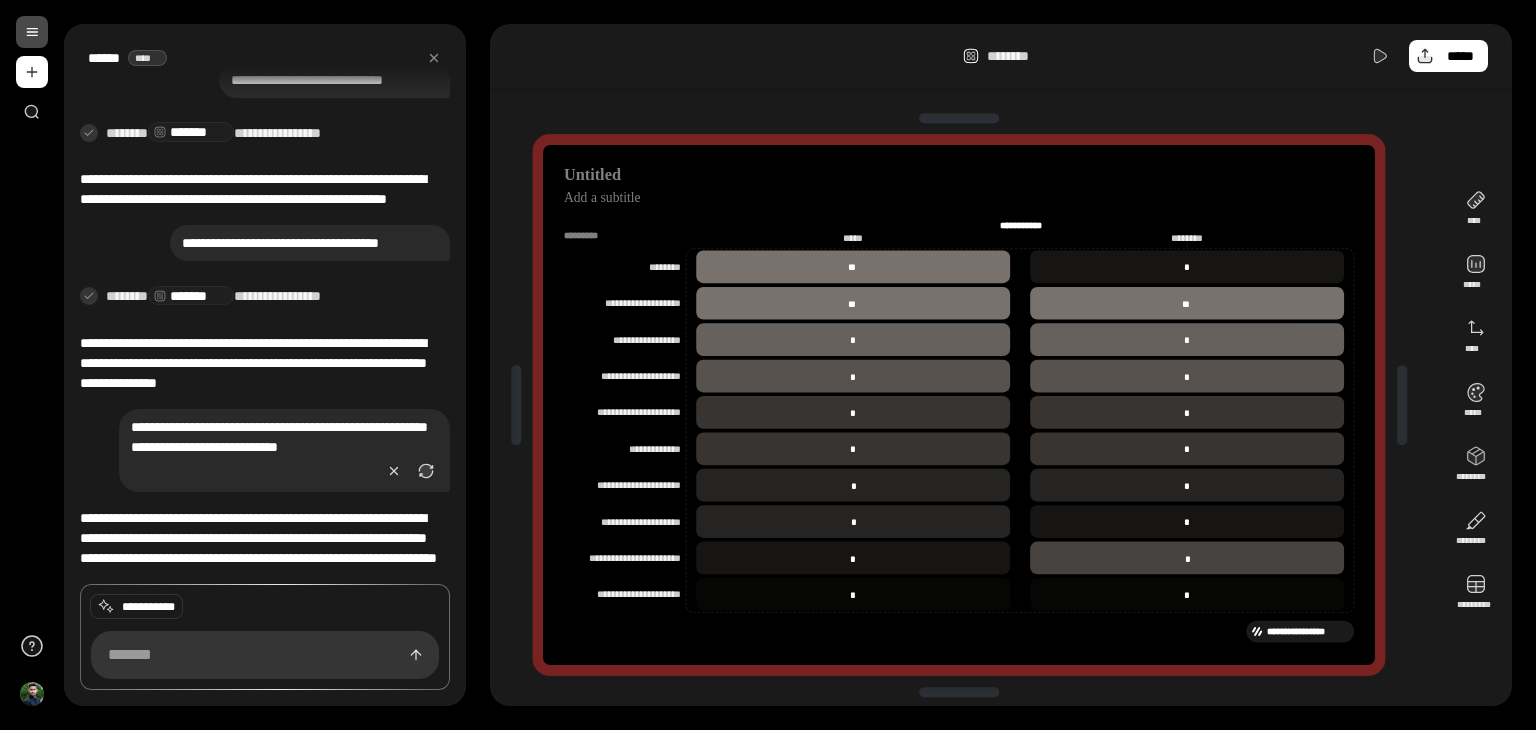 click on "**********" 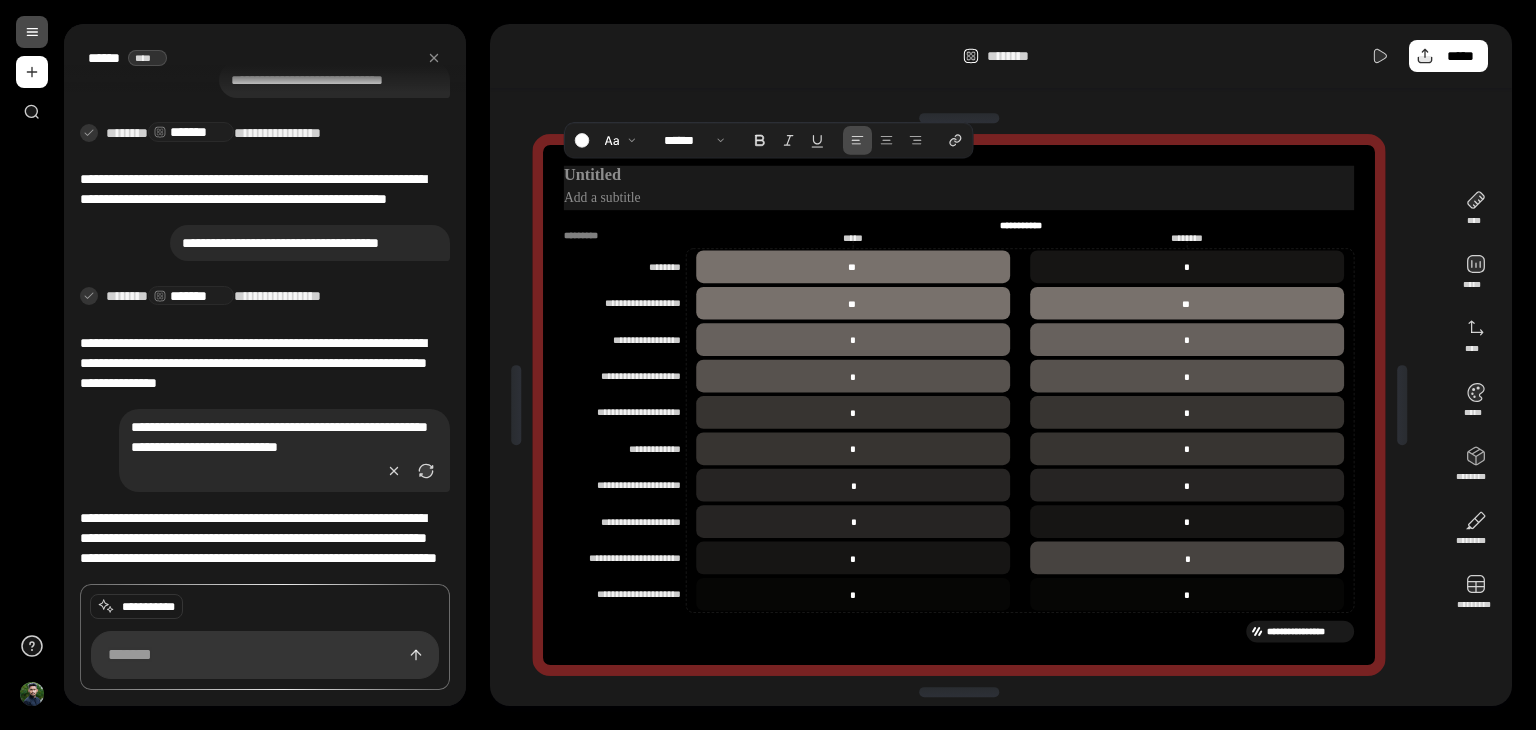 click at bounding box center [959, 198] 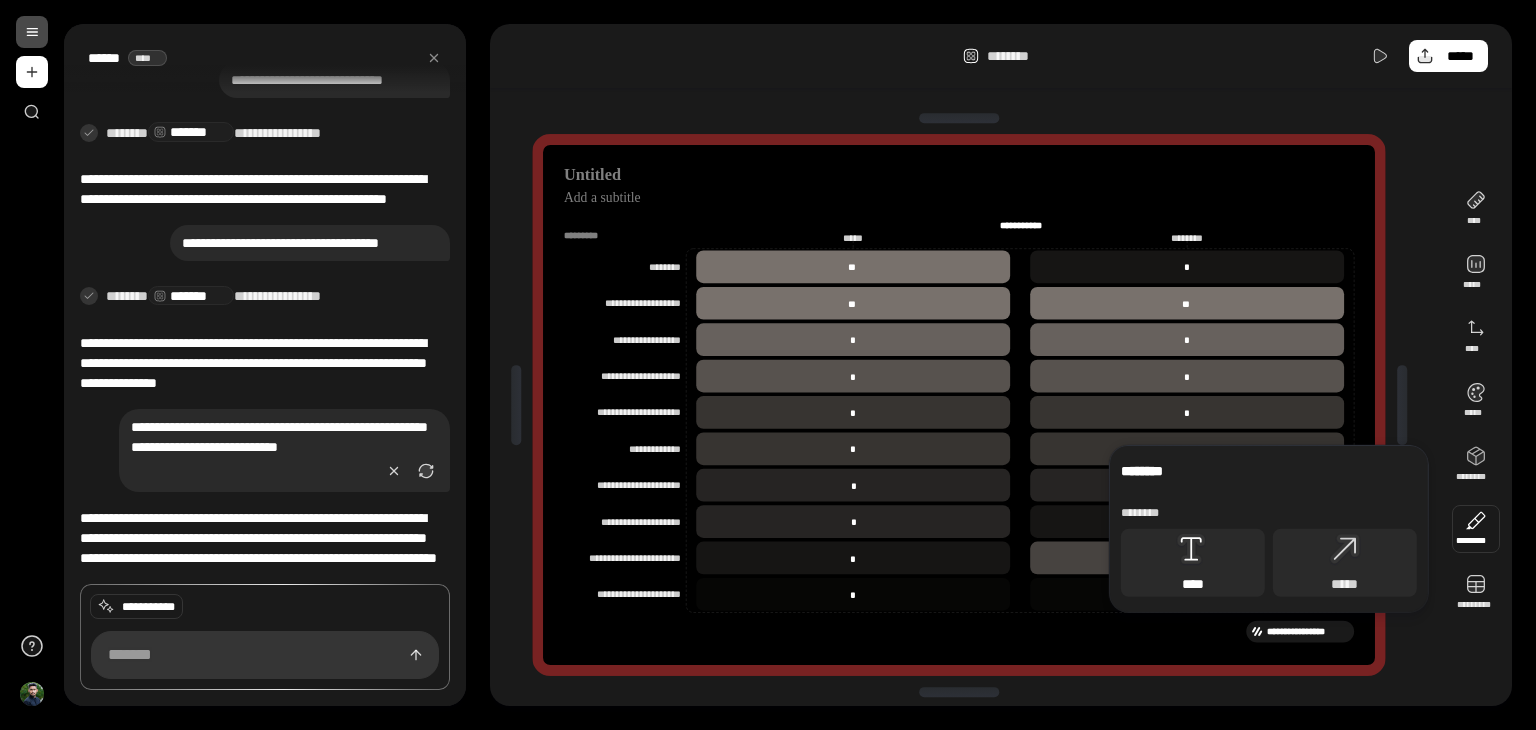 click on "****" at bounding box center [1193, 584] 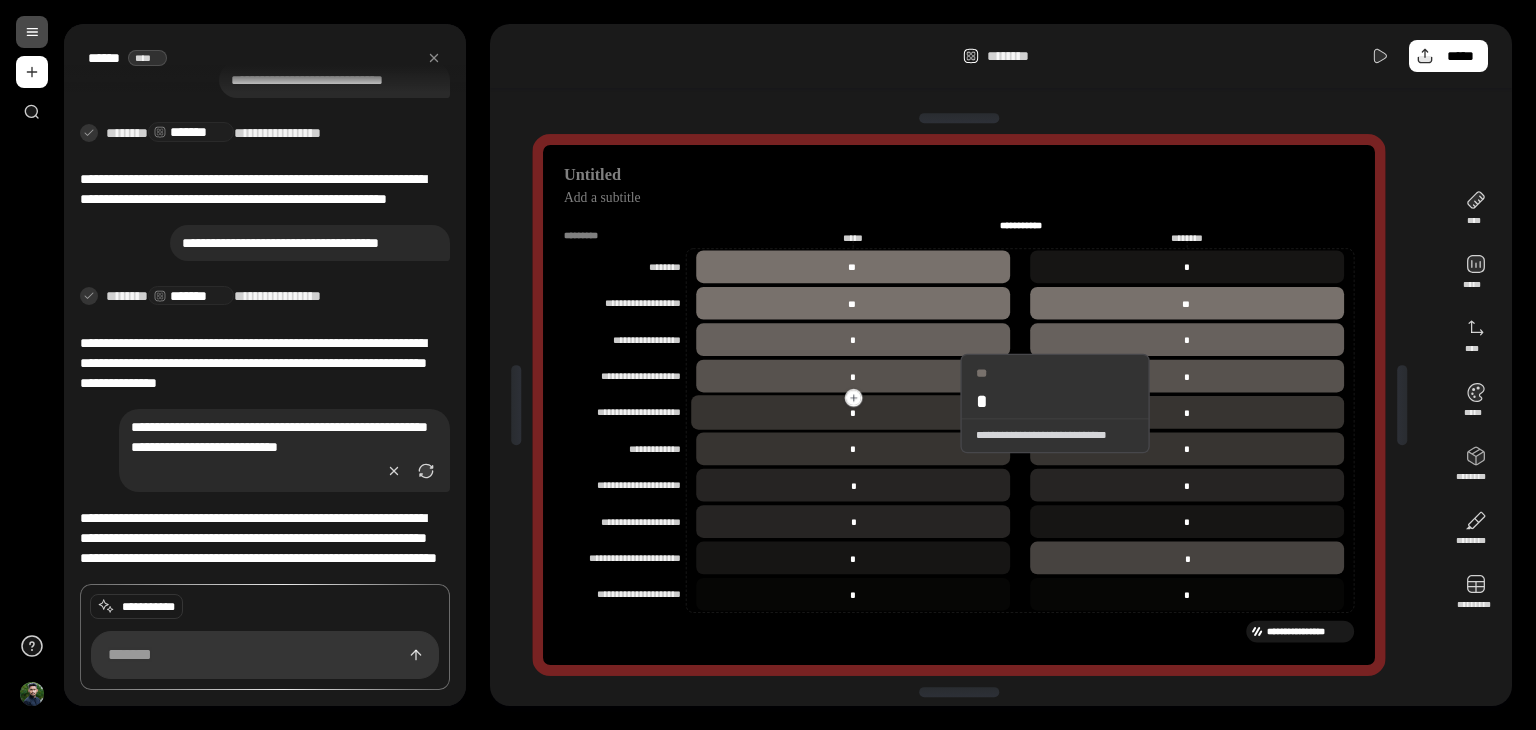 drag, startPoint x: 979, startPoint y: 417, endPoint x: 940, endPoint y: 403, distance: 41.4367 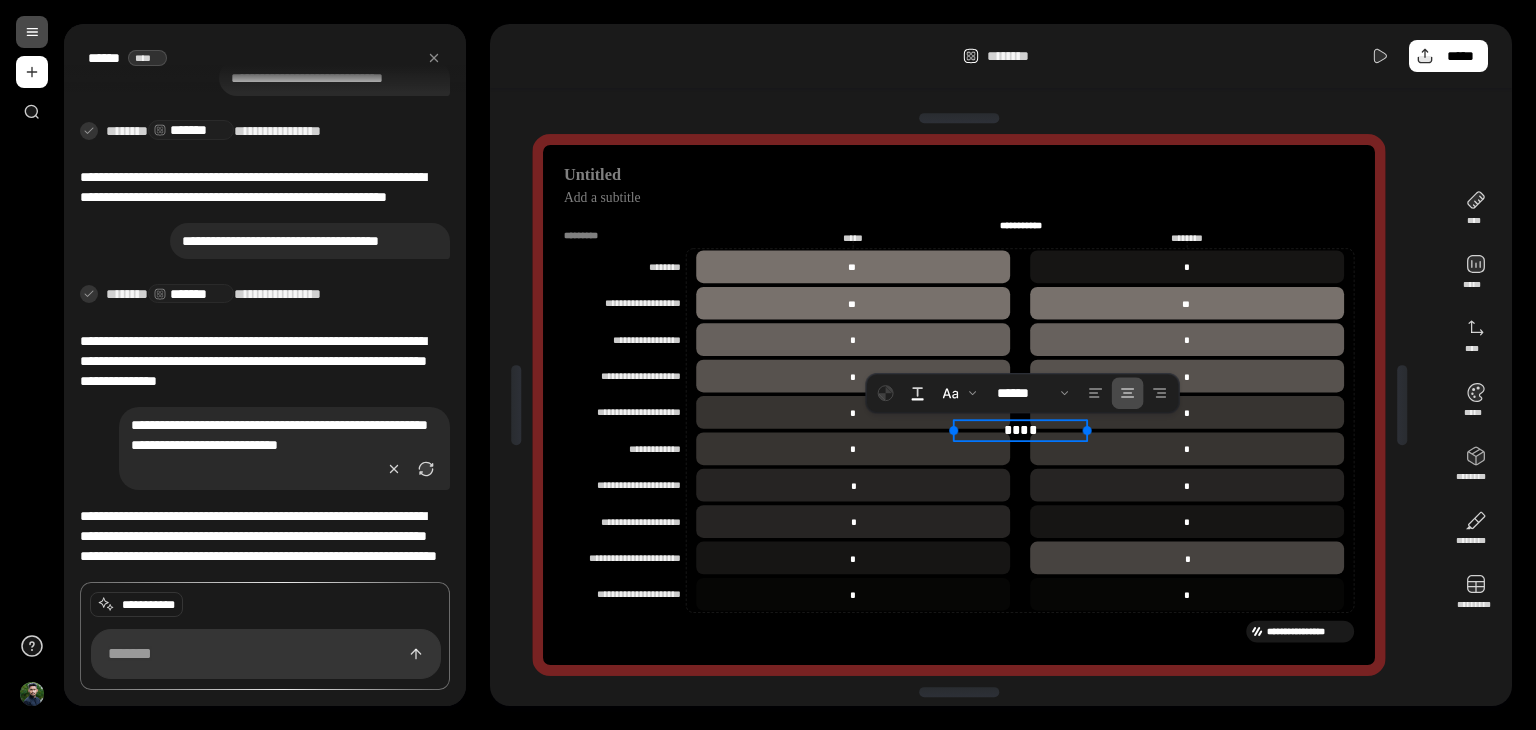 click on "****" at bounding box center (1020, 430) 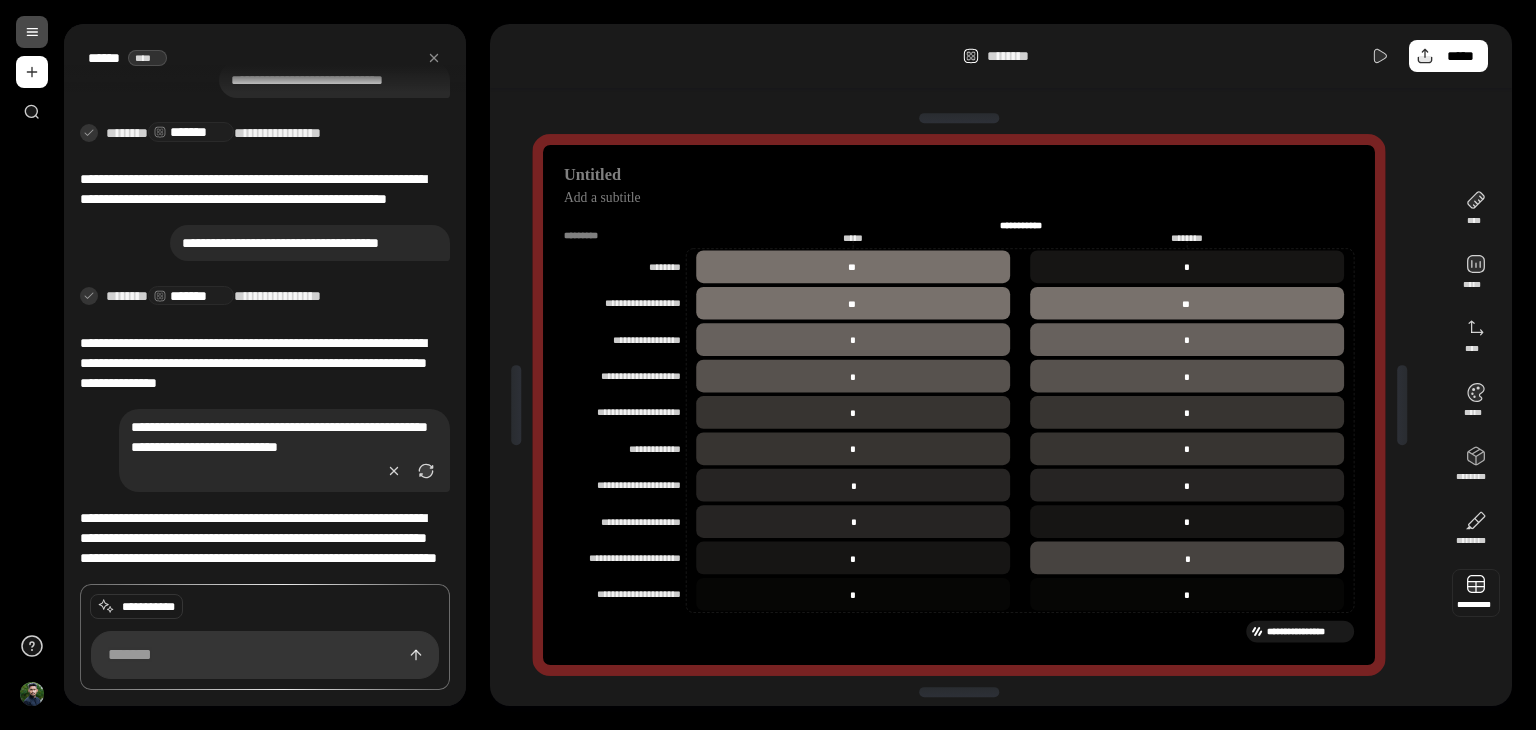 click at bounding box center [1476, 593] 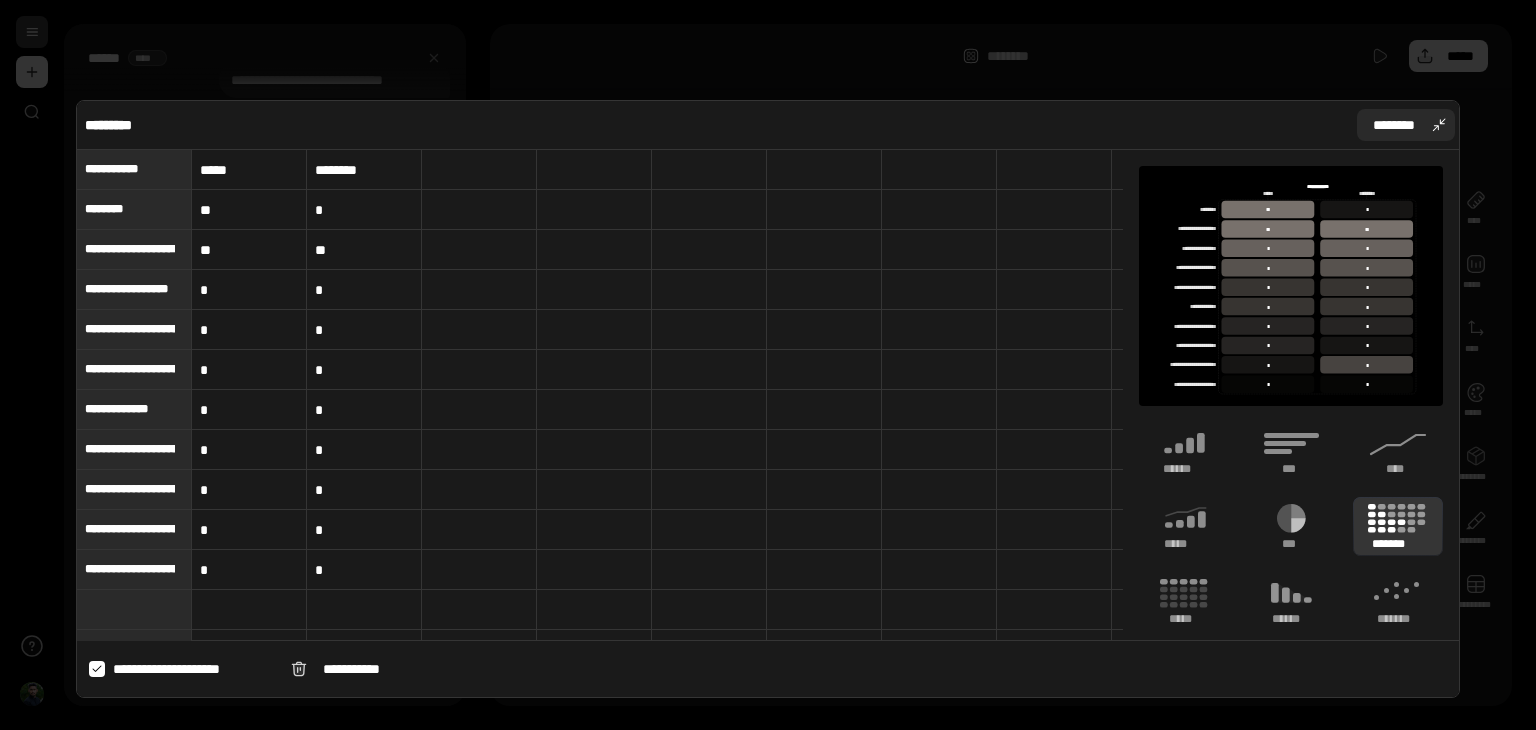 click on "********" at bounding box center [1394, 125] 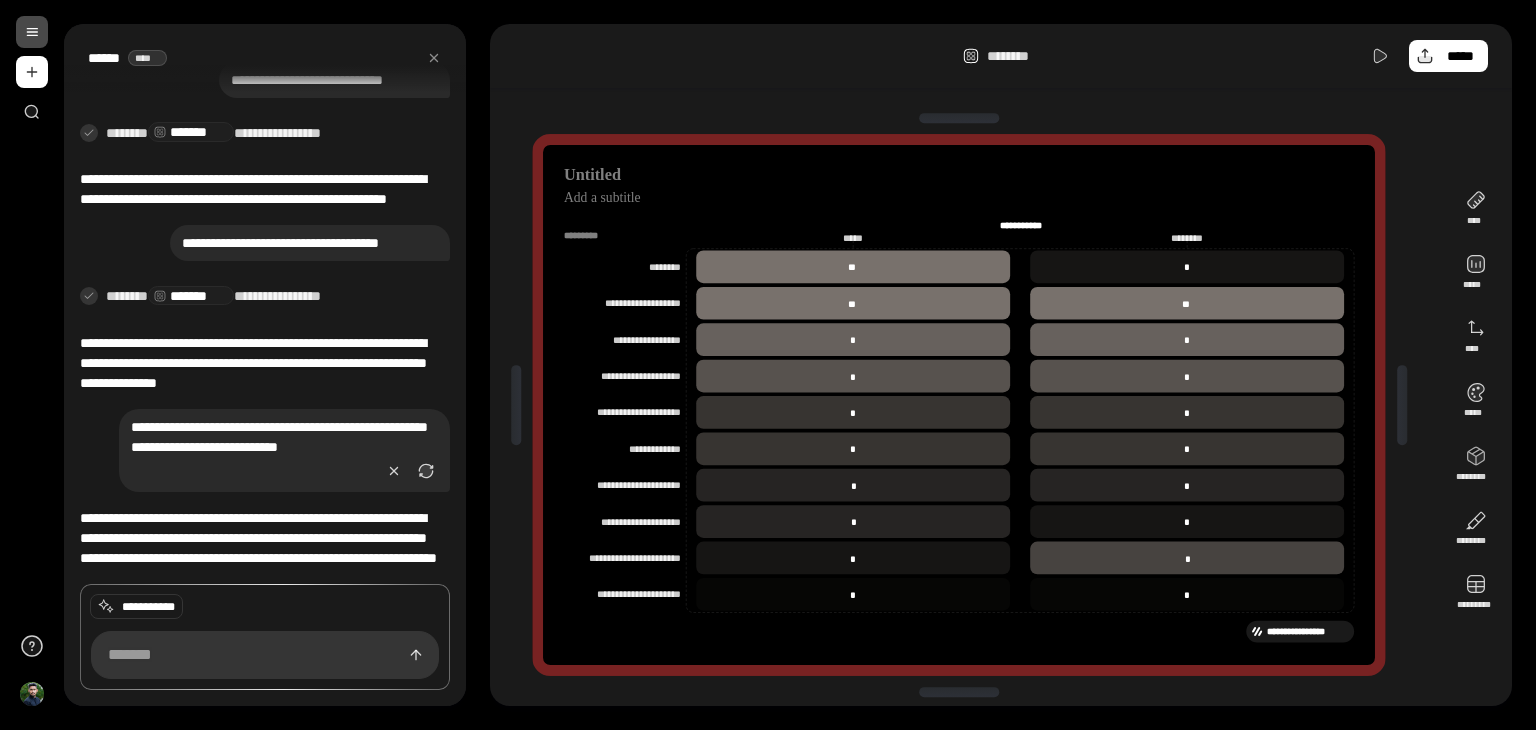 click on "******** *****" at bounding box center [1001, 56] 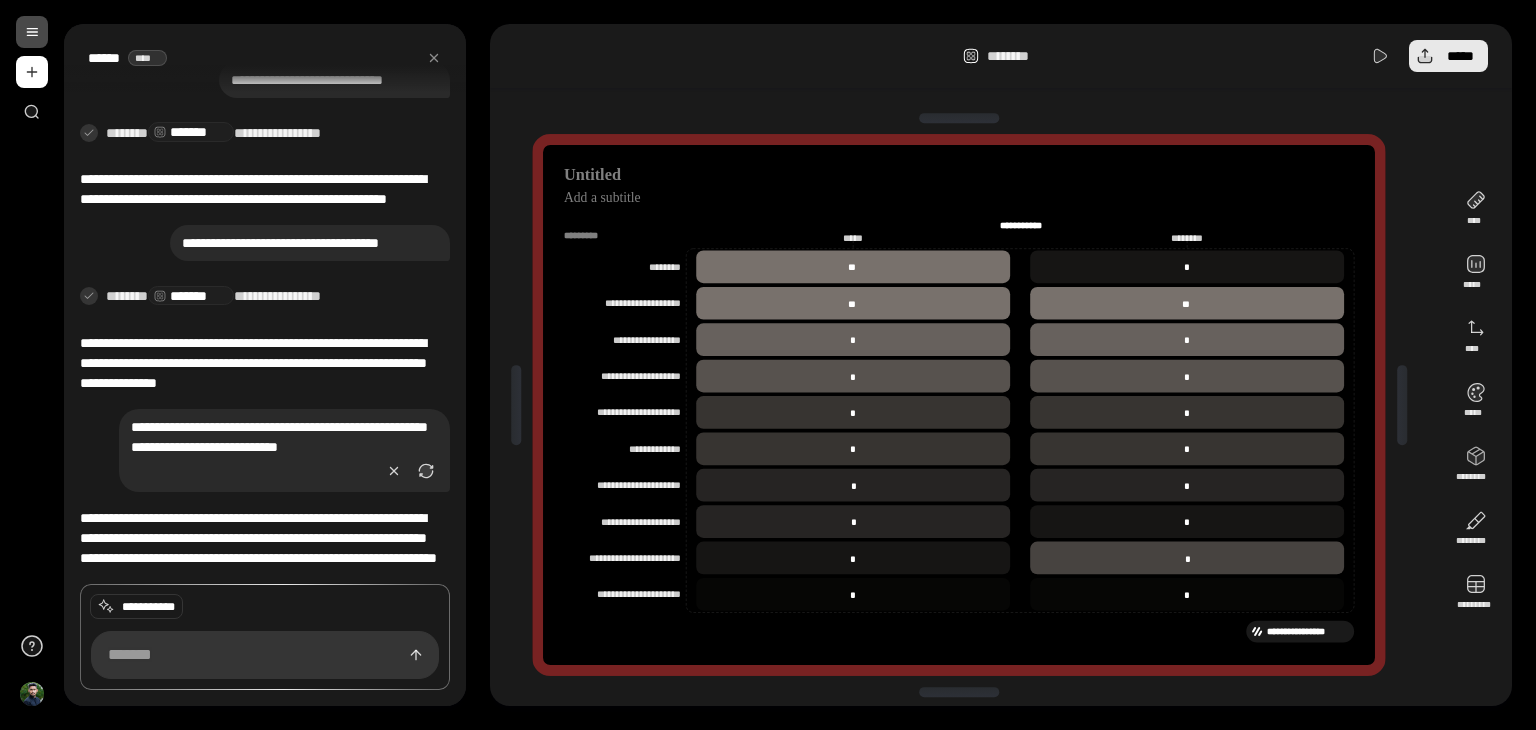 click on "*****" at bounding box center [1460, 56] 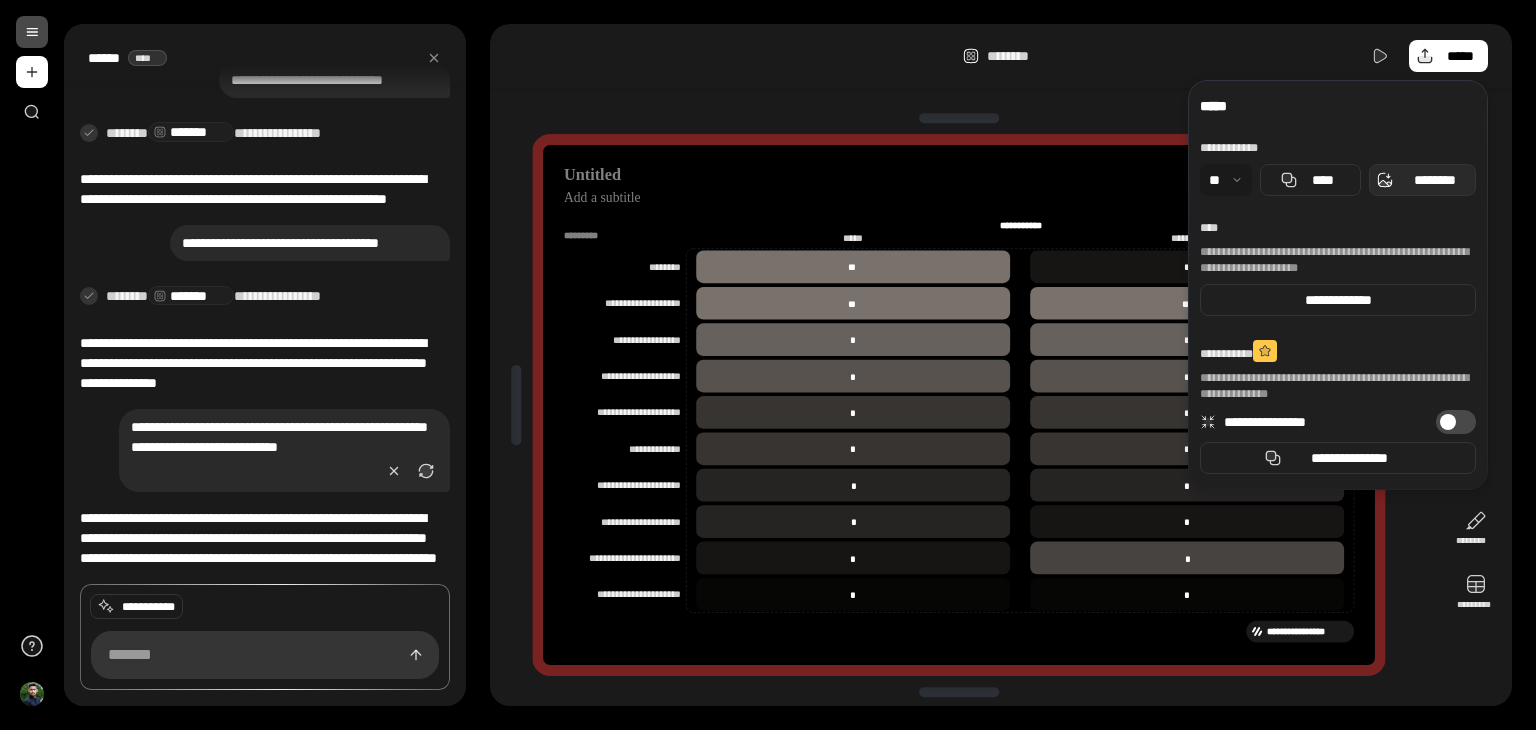 click on "********" at bounding box center (1434, 180) 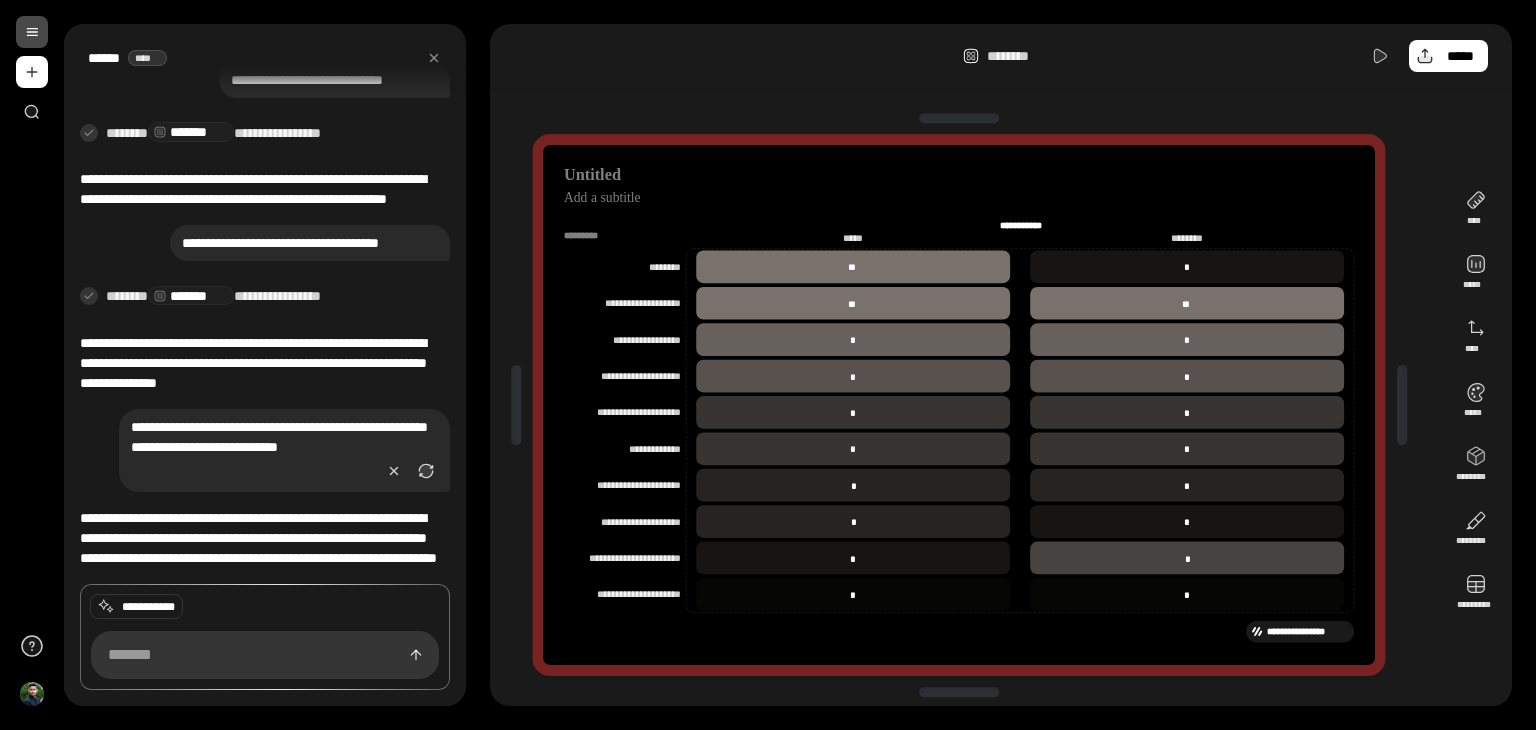 click on "**********" at bounding box center [967, 405] 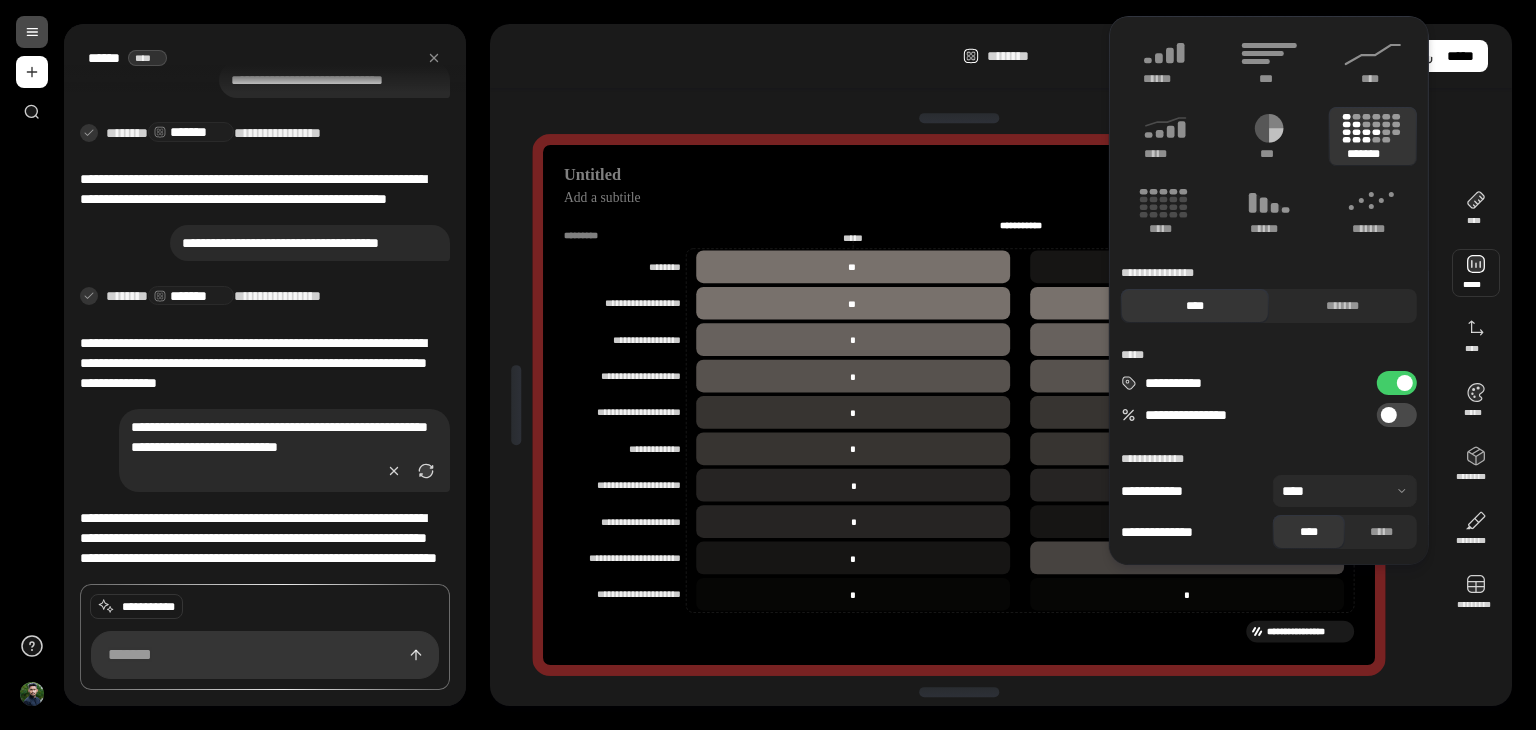 click on "**********" at bounding box center (1397, 415) 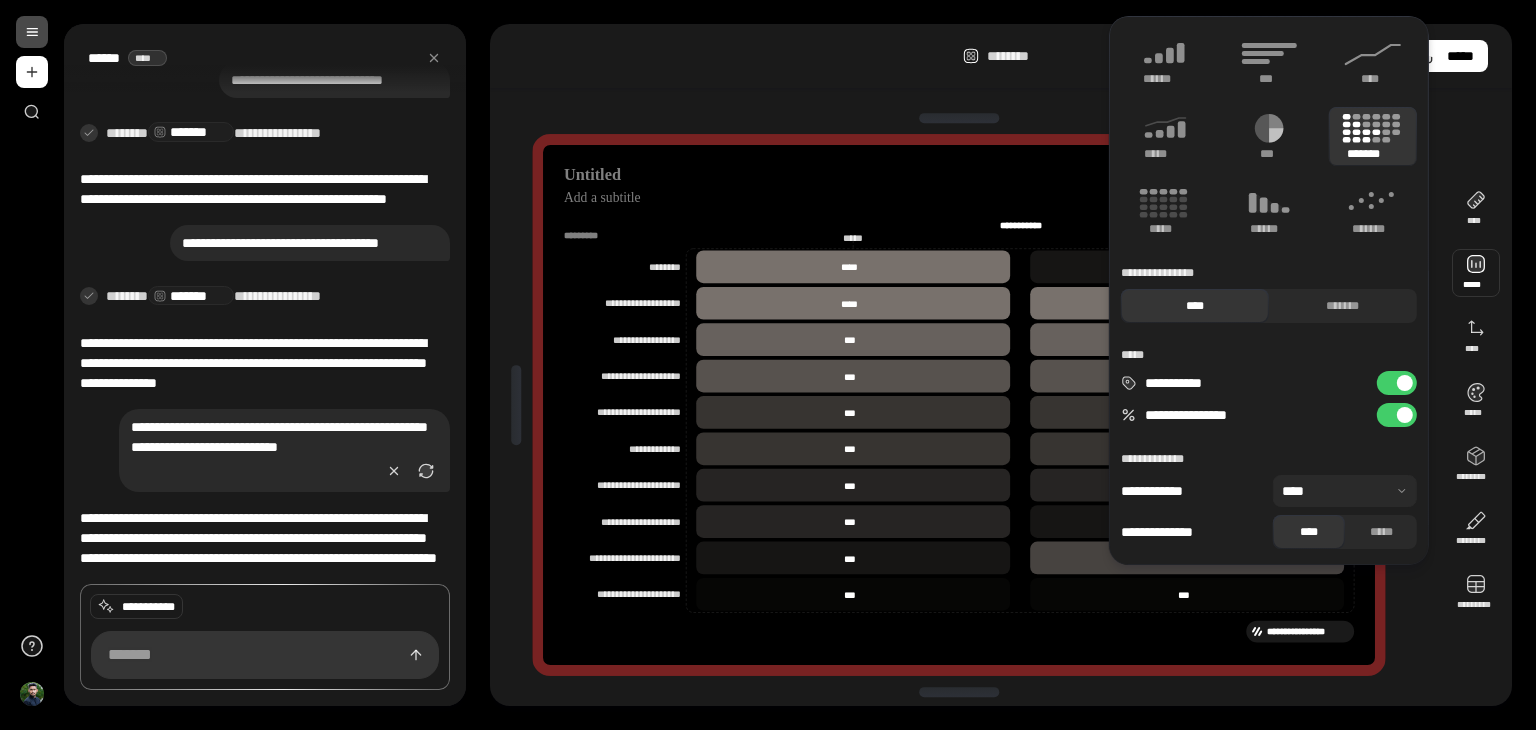 click at bounding box center (959, 118) 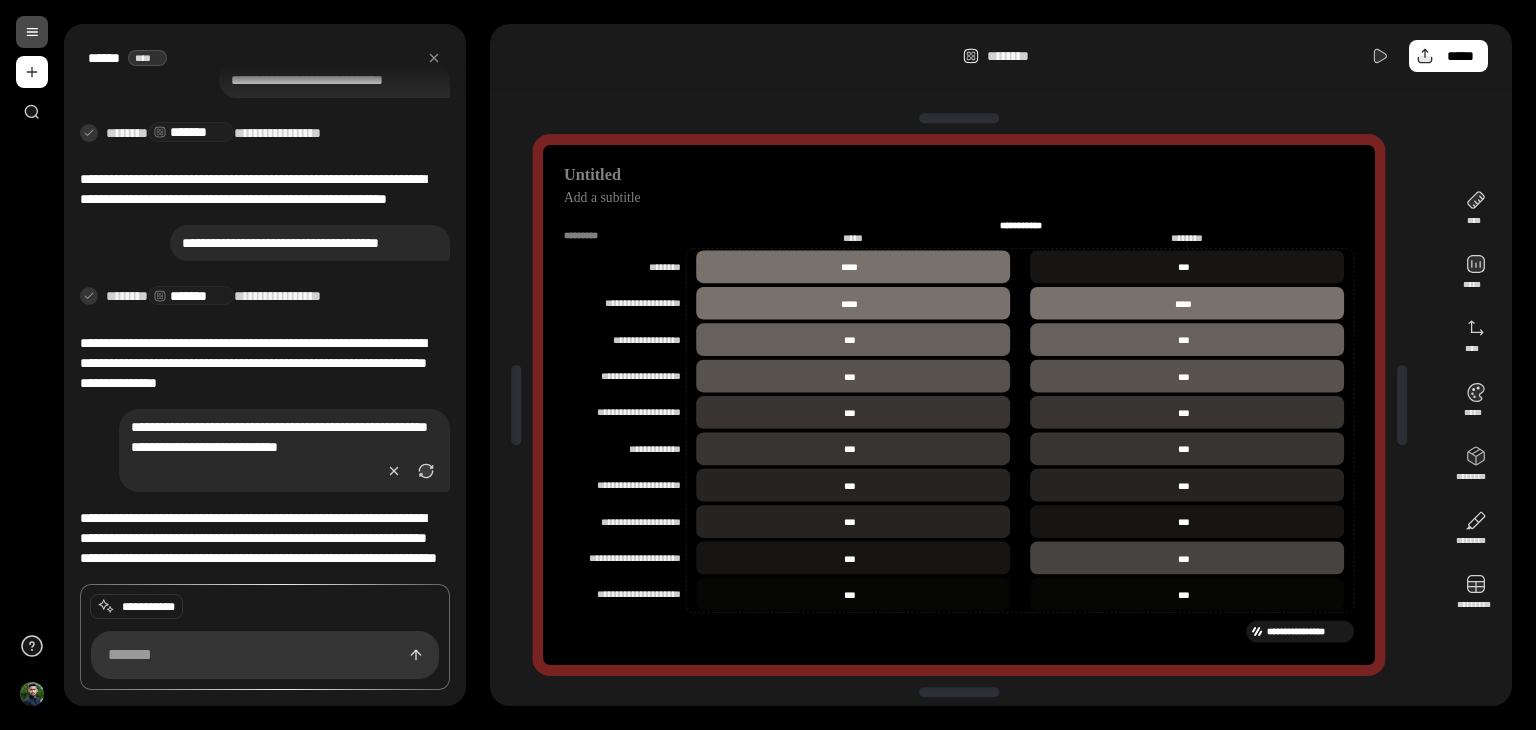 click on "******** *****" at bounding box center [1001, 56] 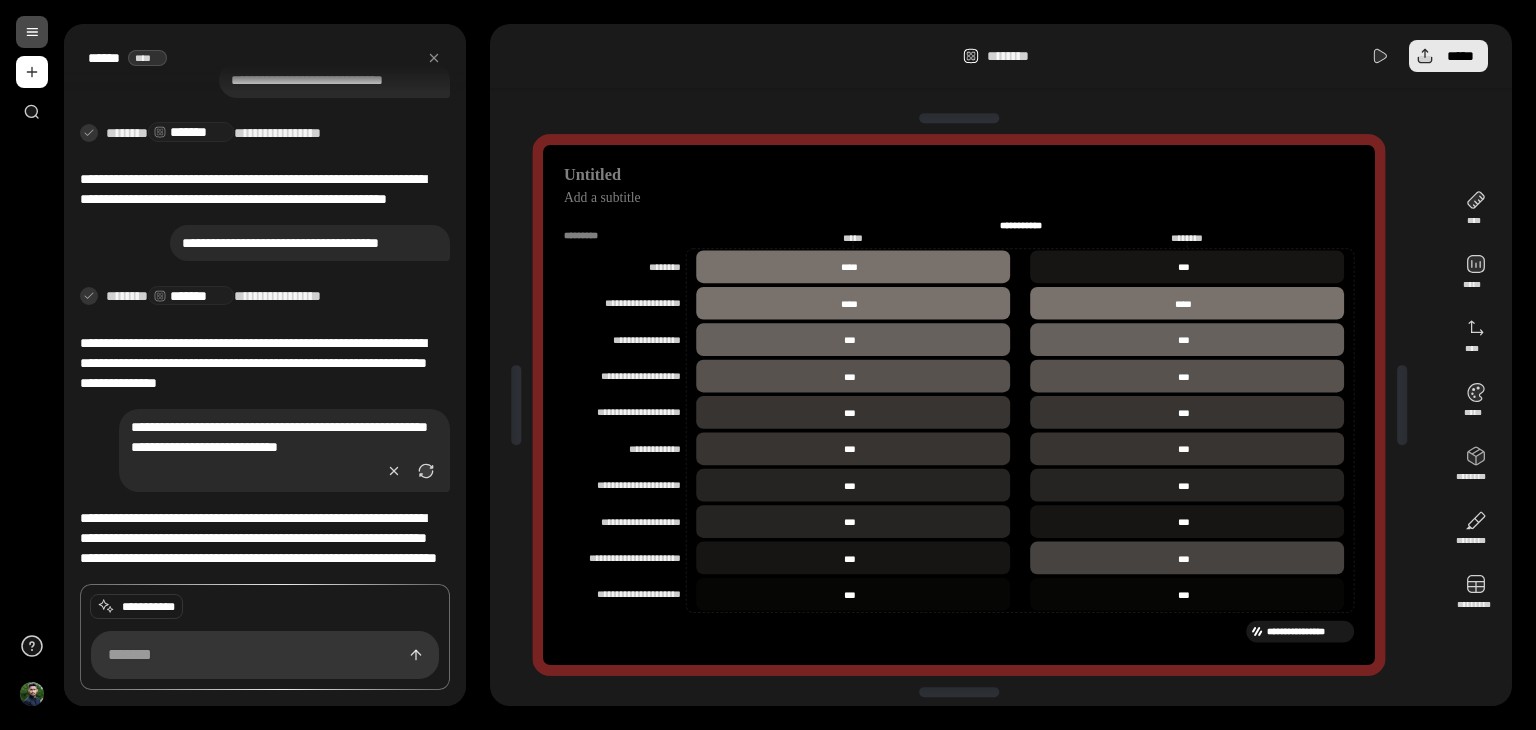 click on "*****" at bounding box center (1448, 56) 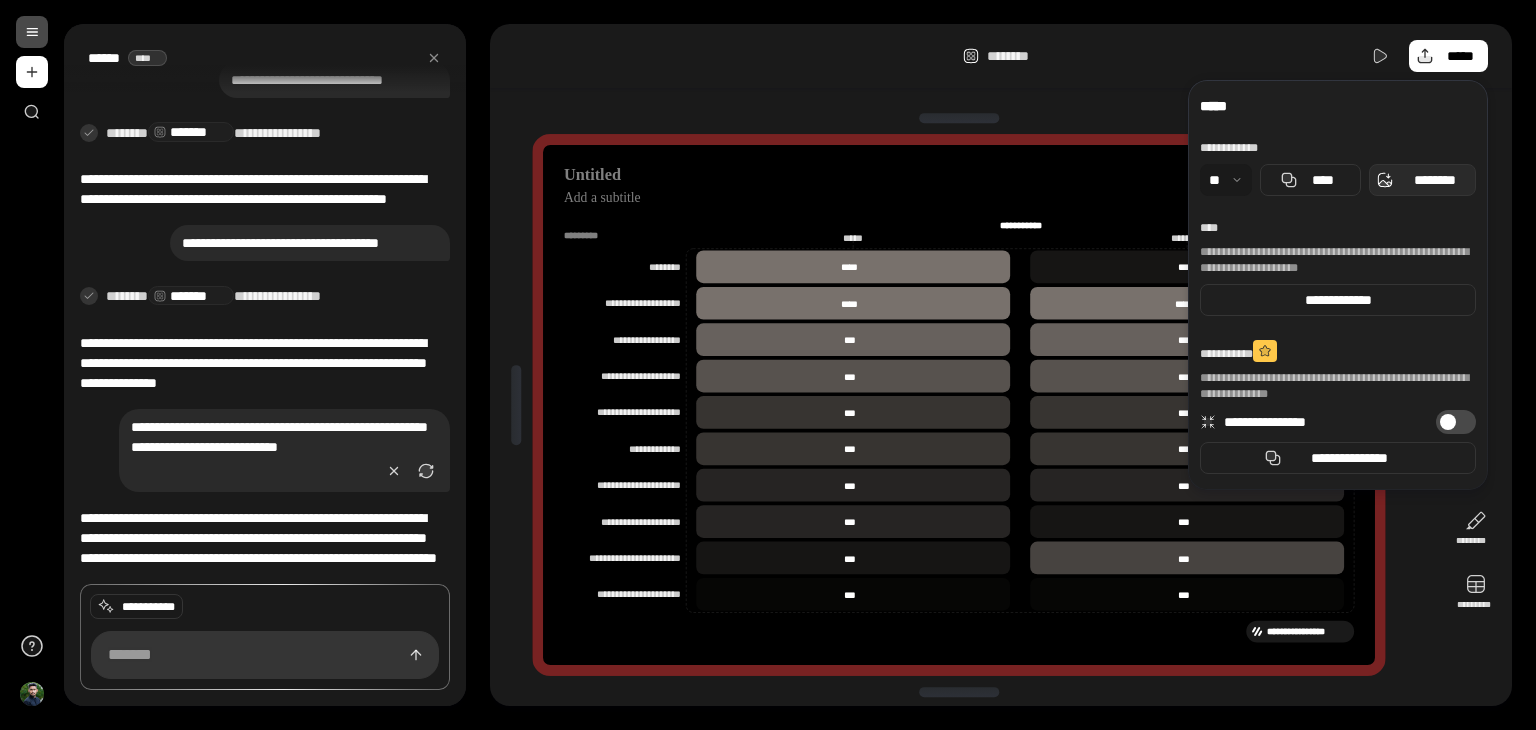 click on "********" at bounding box center [1434, 180] 